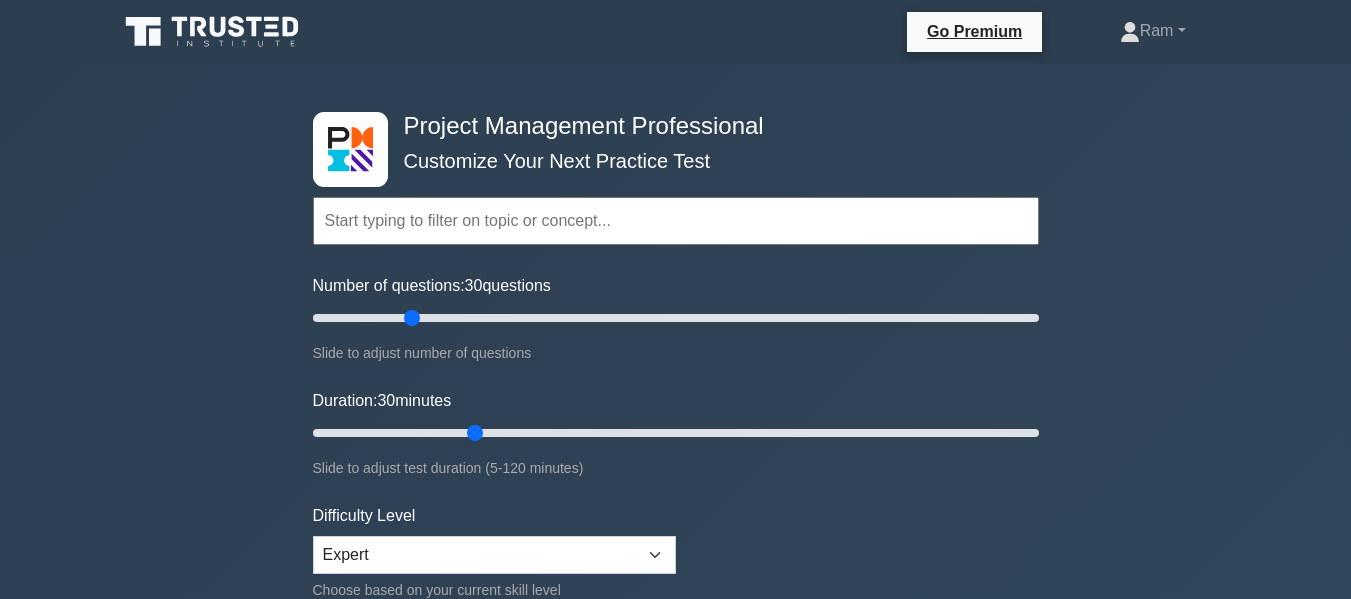 scroll, scrollTop: 2200, scrollLeft: 0, axis: vertical 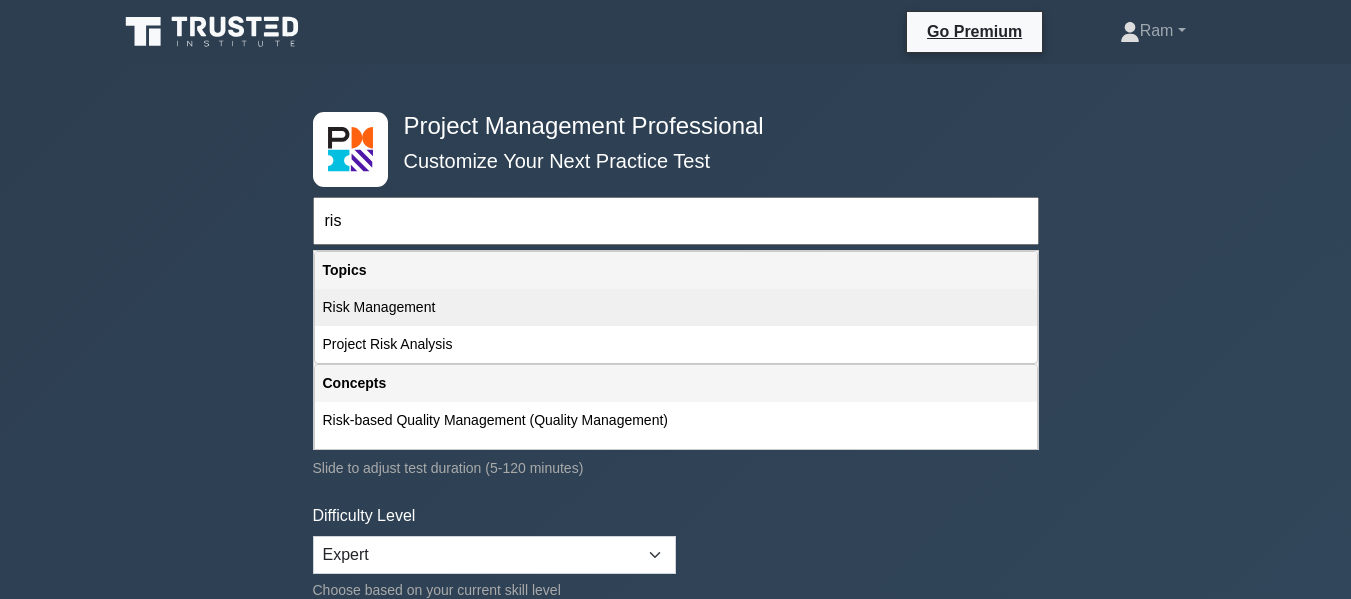 click on "Risk Management" at bounding box center [676, 307] 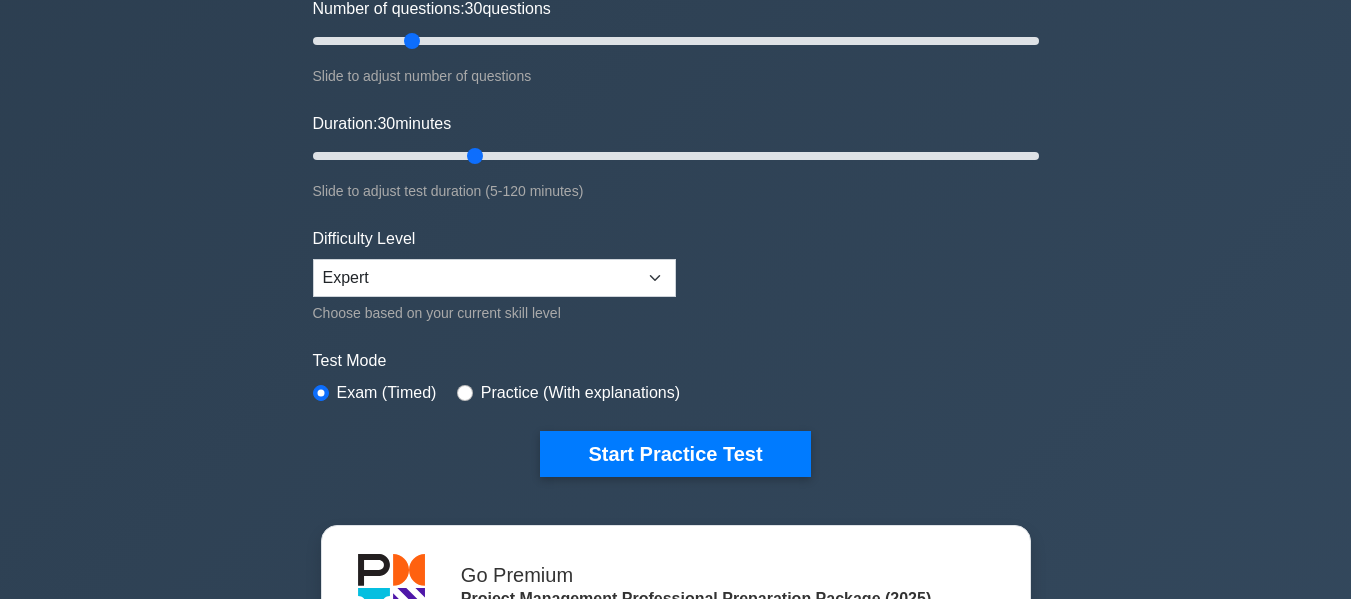 scroll, scrollTop: 400, scrollLeft: 0, axis: vertical 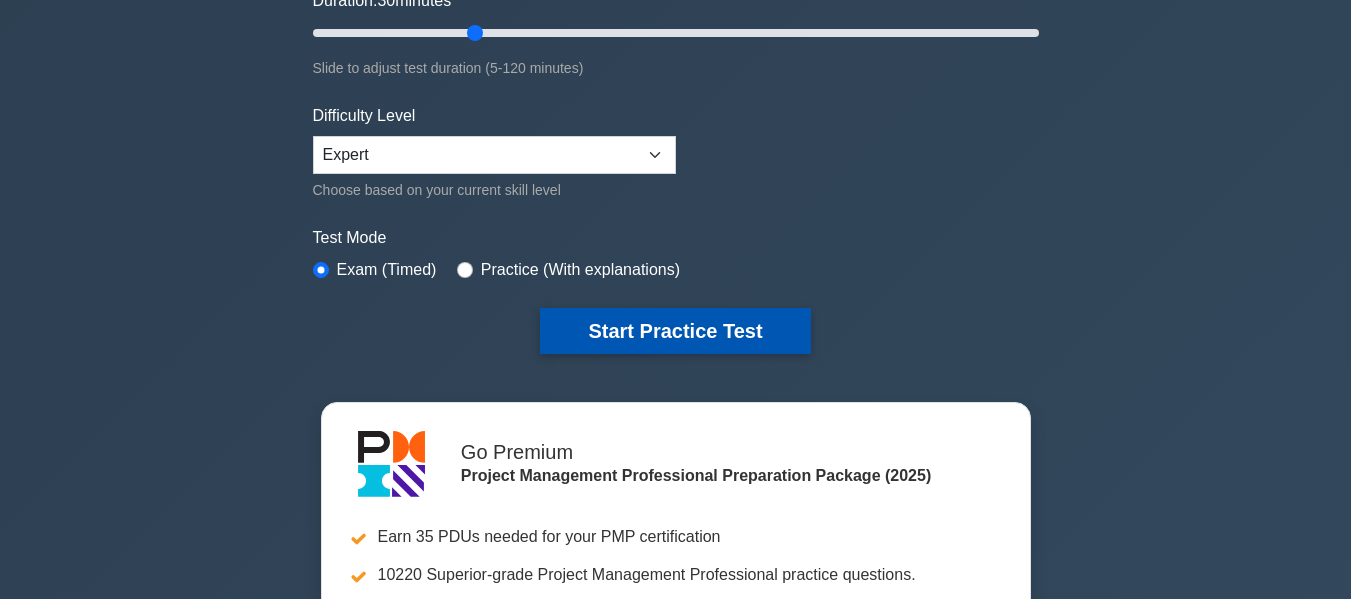 click on "Start Practice Test" at bounding box center [675, 331] 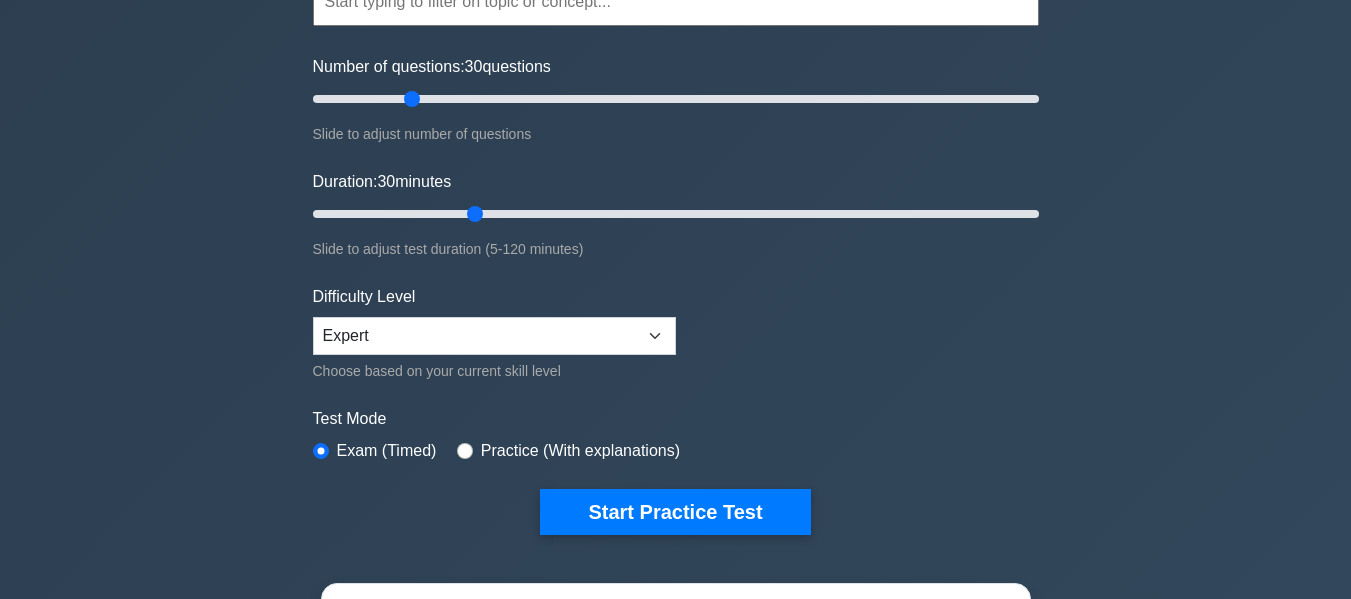 scroll, scrollTop: 0, scrollLeft: 0, axis: both 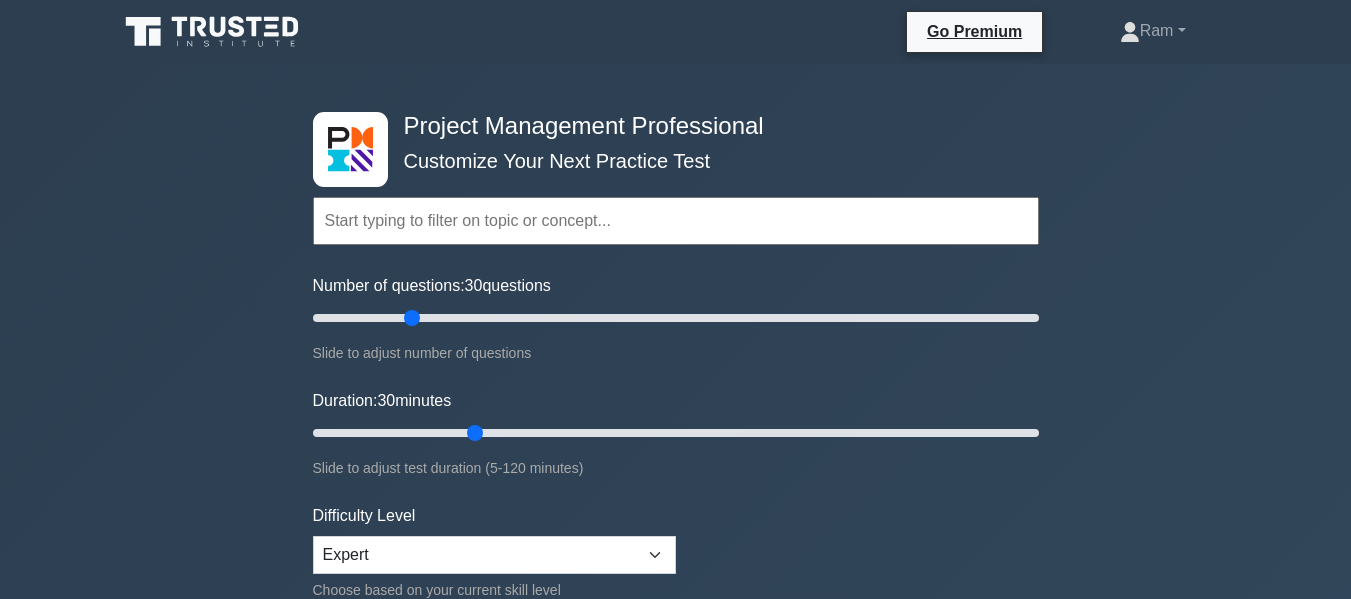 type 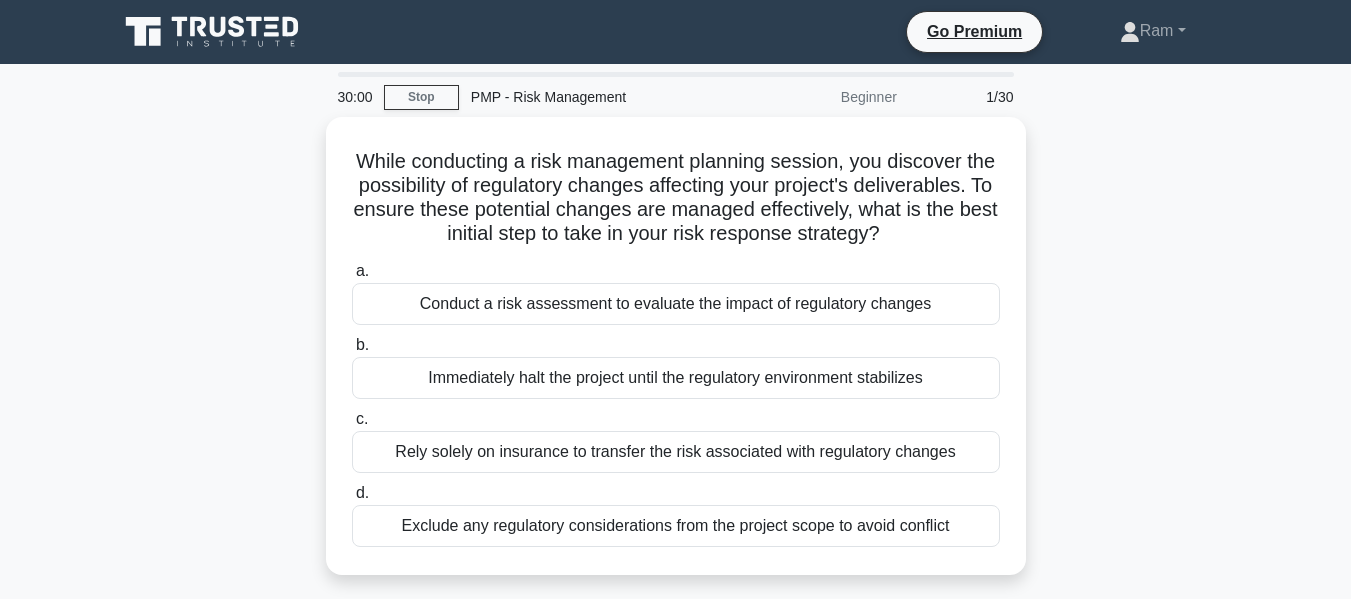 scroll, scrollTop: 0, scrollLeft: 0, axis: both 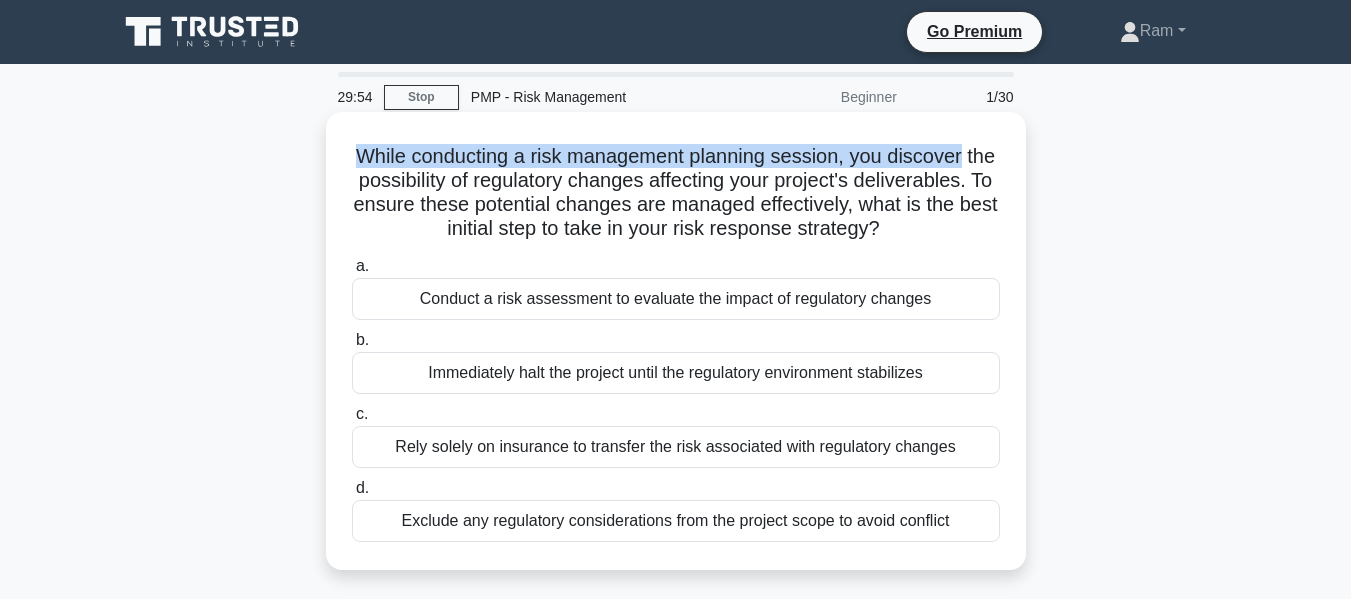 drag, startPoint x: 360, startPoint y: 163, endPoint x: 1023, endPoint y: 162, distance: 663.00073 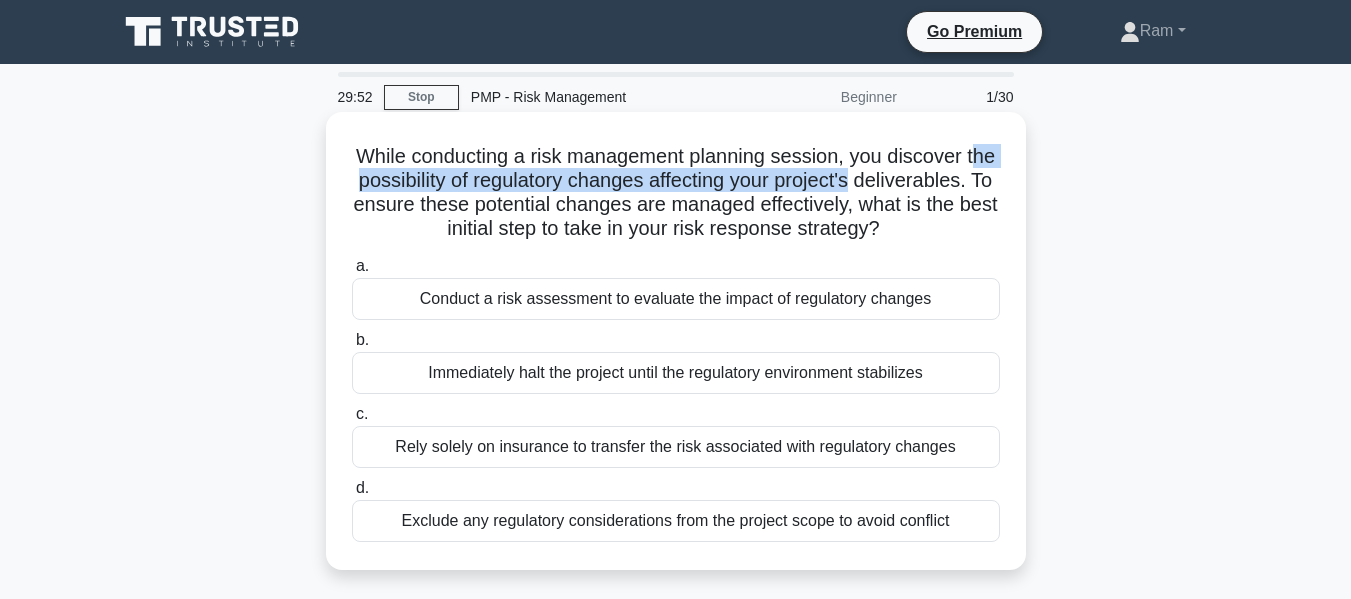drag, startPoint x: 409, startPoint y: 190, endPoint x: 819, endPoint y: 200, distance: 410.12195 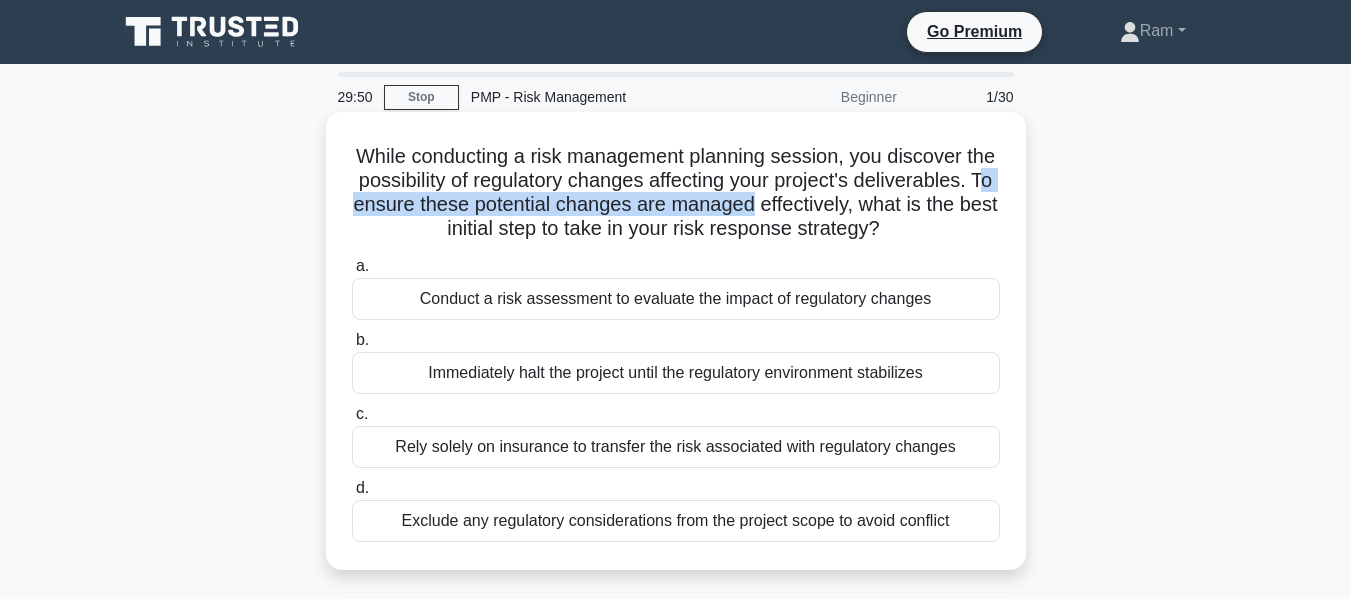 drag, startPoint x: 525, startPoint y: 209, endPoint x: 1006, endPoint y: 210, distance: 481.00104 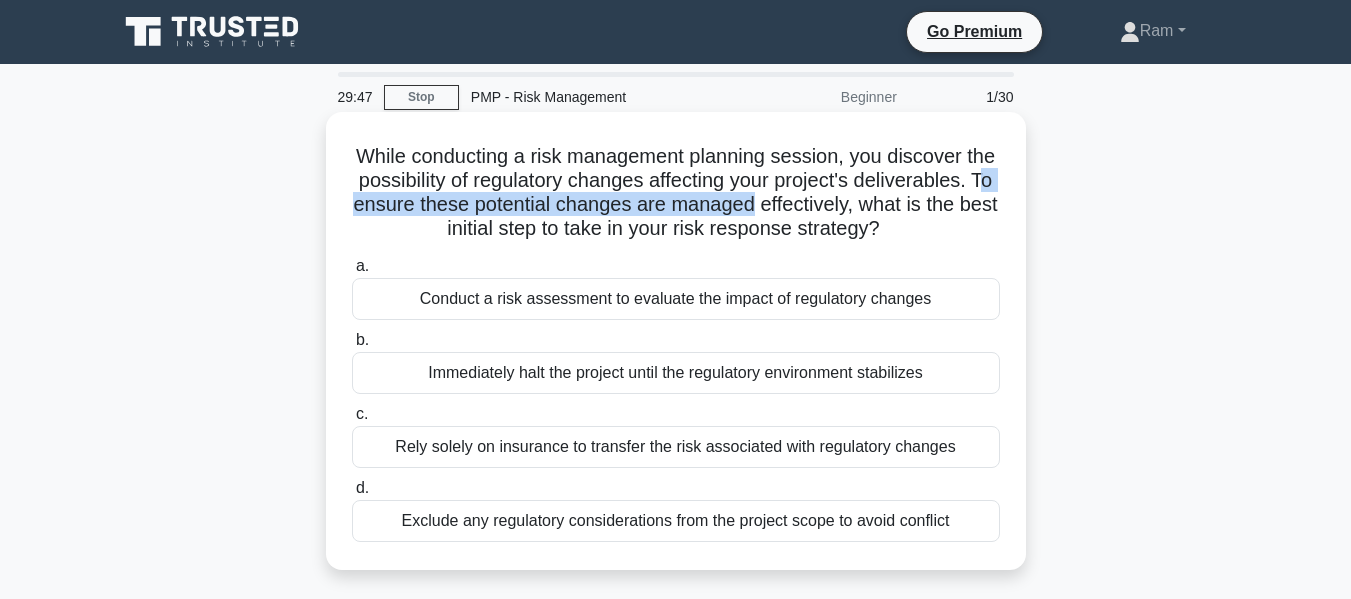 drag, startPoint x: 359, startPoint y: 235, endPoint x: 871, endPoint y: 244, distance: 512.0791 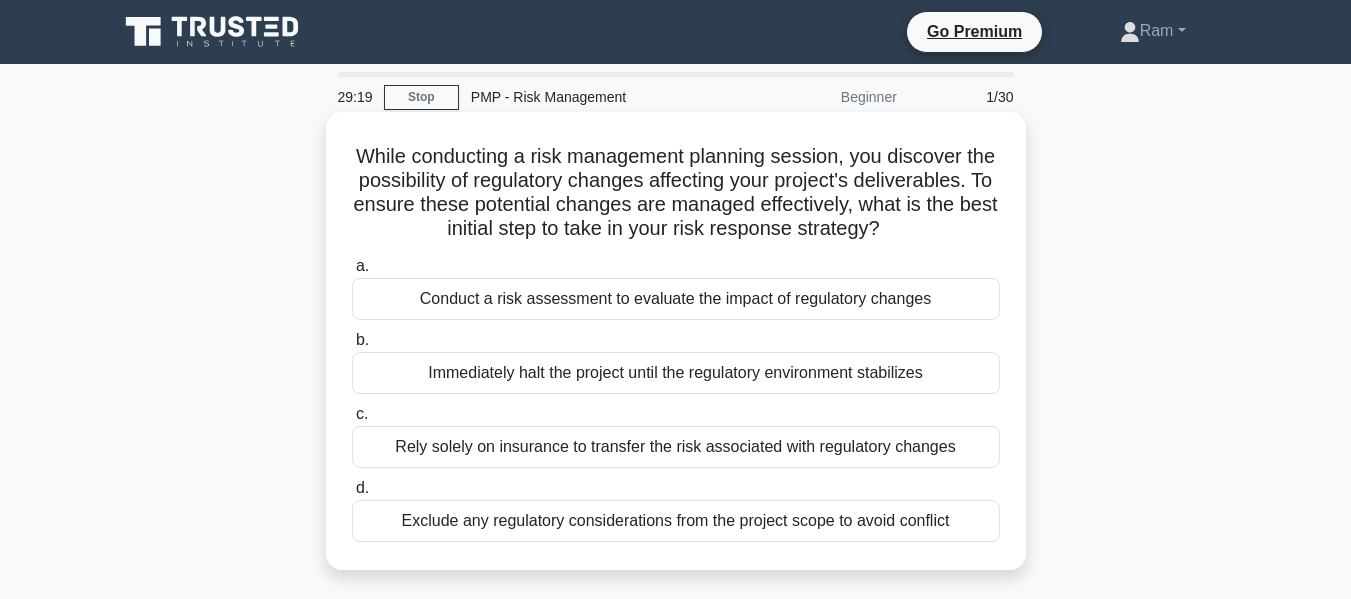 click on "Conduct a risk assessment to evaluate the impact of regulatory changes" at bounding box center (676, 299) 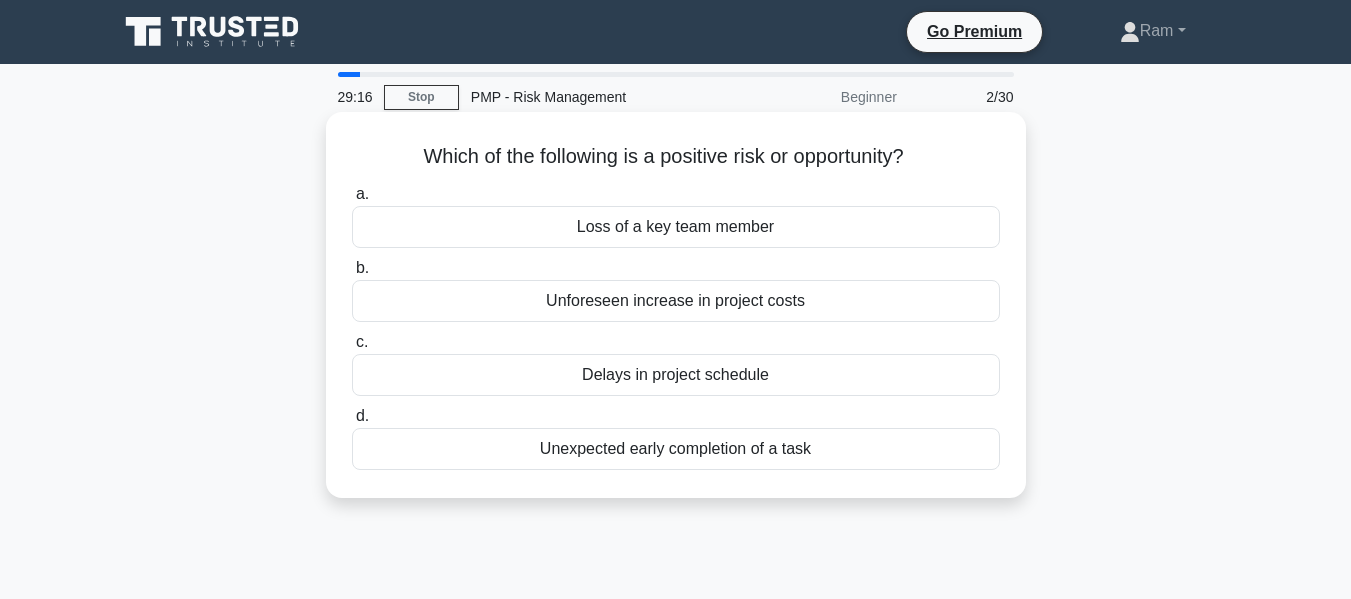 drag, startPoint x: 410, startPoint y: 150, endPoint x: 966, endPoint y: 162, distance: 556.12946 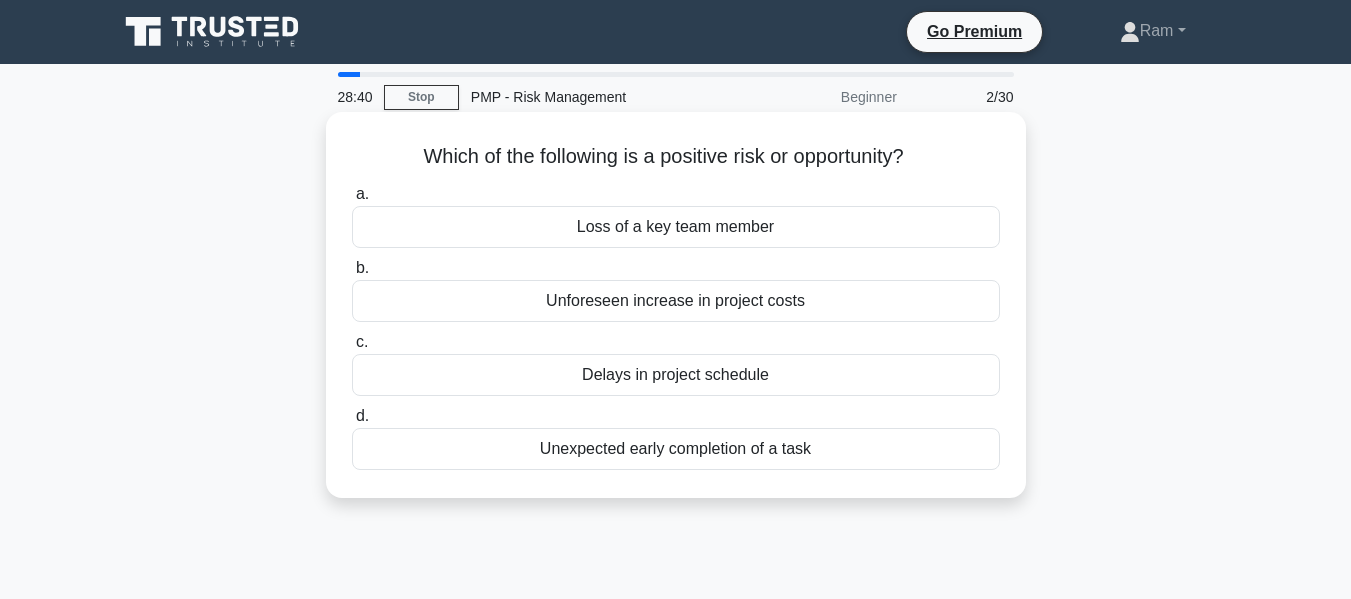 click on "Unforeseen increase in project costs" at bounding box center (676, 301) 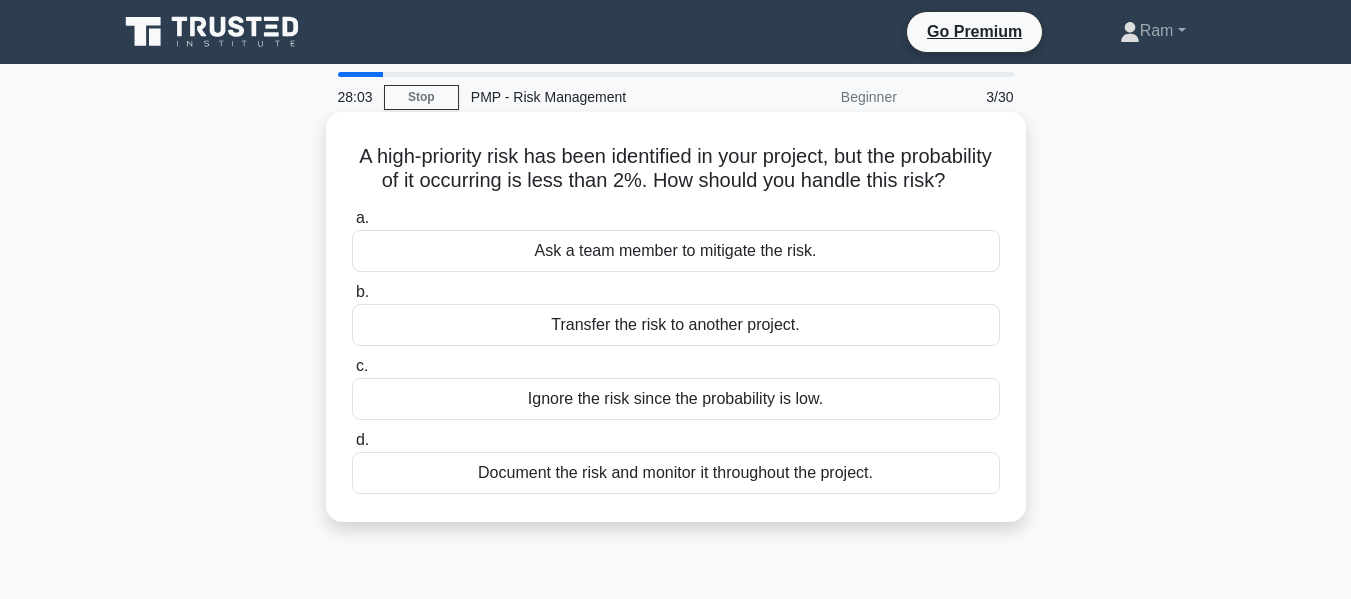 click on "Document the risk and monitor it throughout the project." at bounding box center [676, 473] 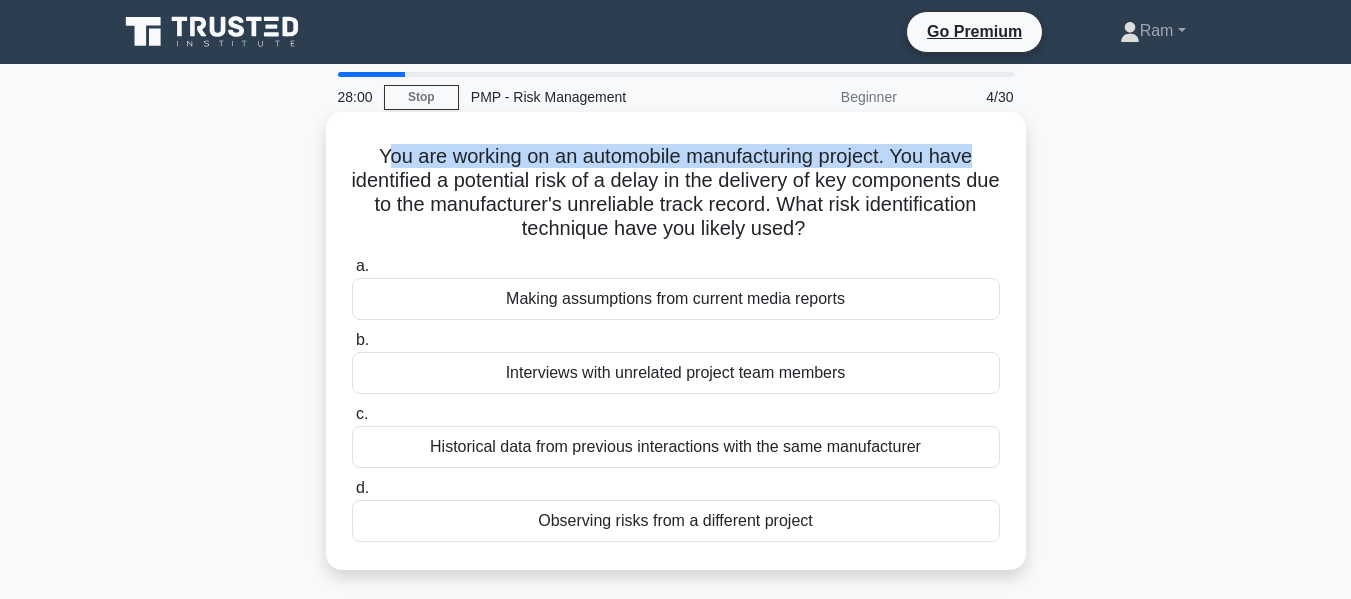 drag, startPoint x: 379, startPoint y: 152, endPoint x: 987, endPoint y: 157, distance: 608.02057 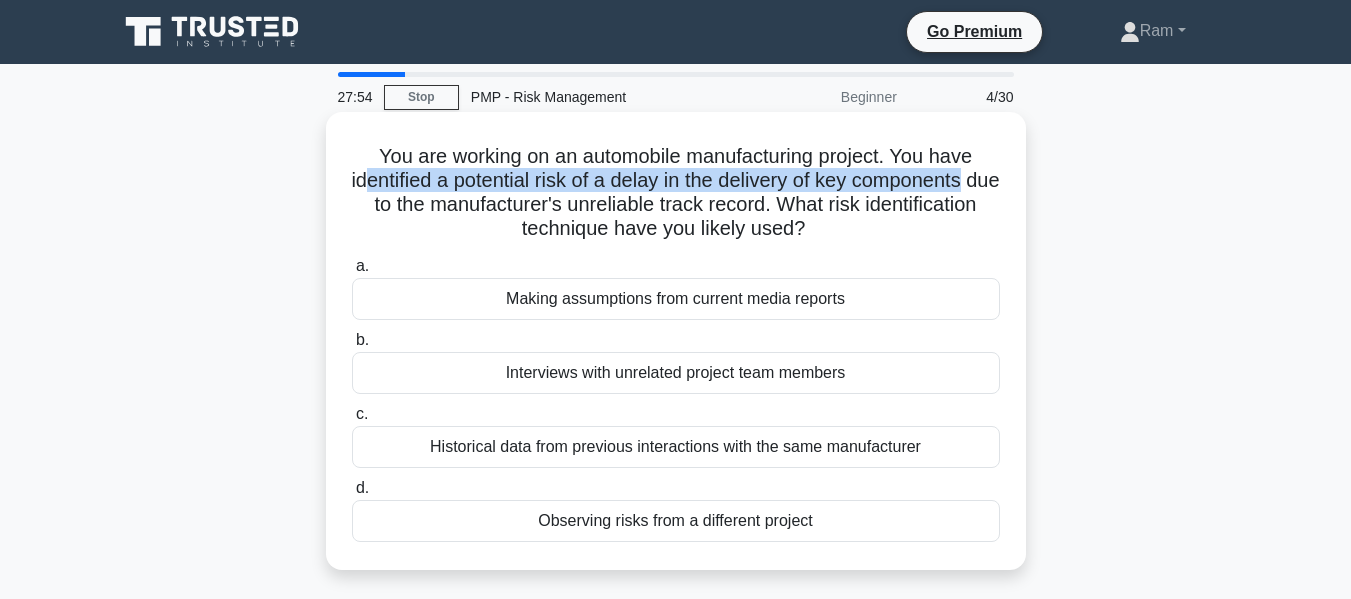 drag, startPoint x: 375, startPoint y: 184, endPoint x: 989, endPoint y: 175, distance: 614.066 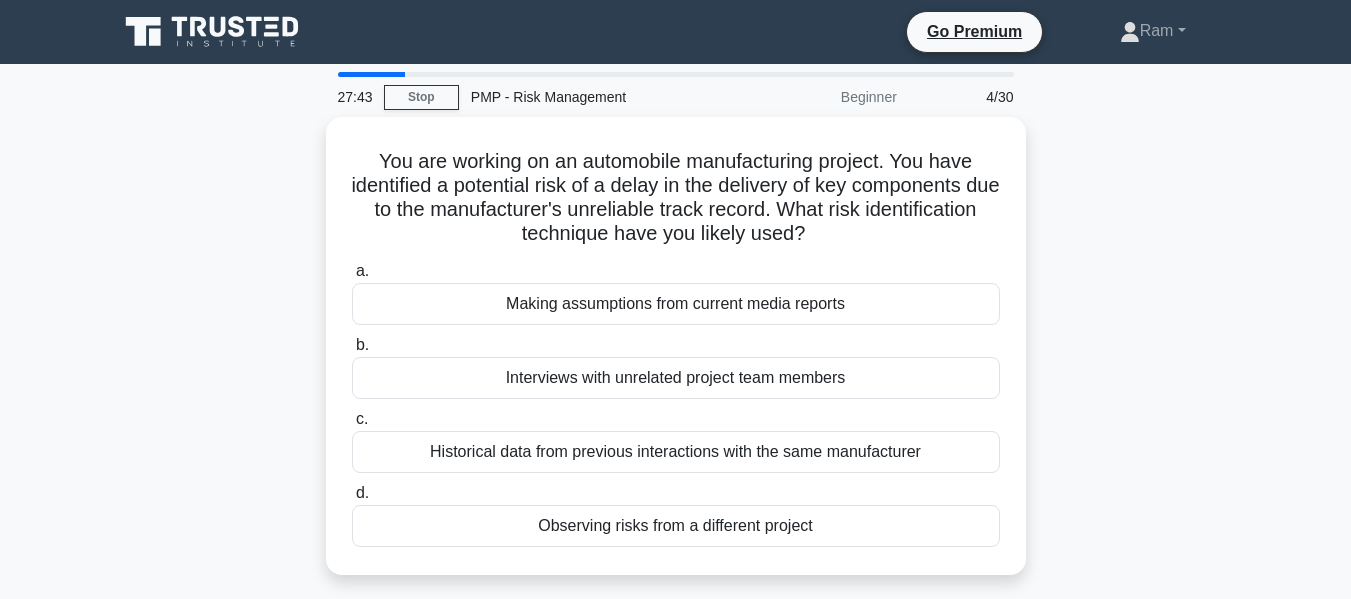 click on "You are working on an automobile manufacturing project. You have identified a potential risk of a delay in the delivery of key components due to the manufacturer's unreliable track record. What risk identification technique have you likely used?
.spinner_0XTQ{transform-origin:center;animation:spinner_y6GP .75s linear infinite}@keyframes spinner_y6GP{100%{transform:rotate(360deg)}}
a.
b. c. d." at bounding box center [676, 358] 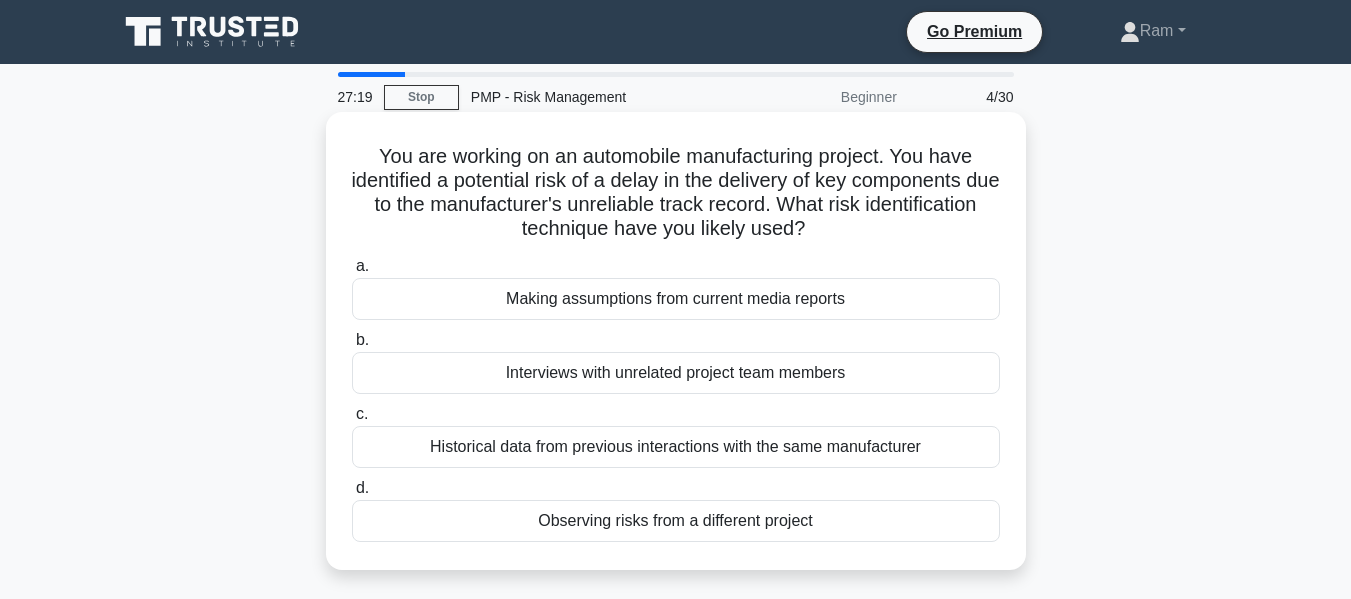drag, startPoint x: 402, startPoint y: 209, endPoint x: 951, endPoint y: 227, distance: 549.295 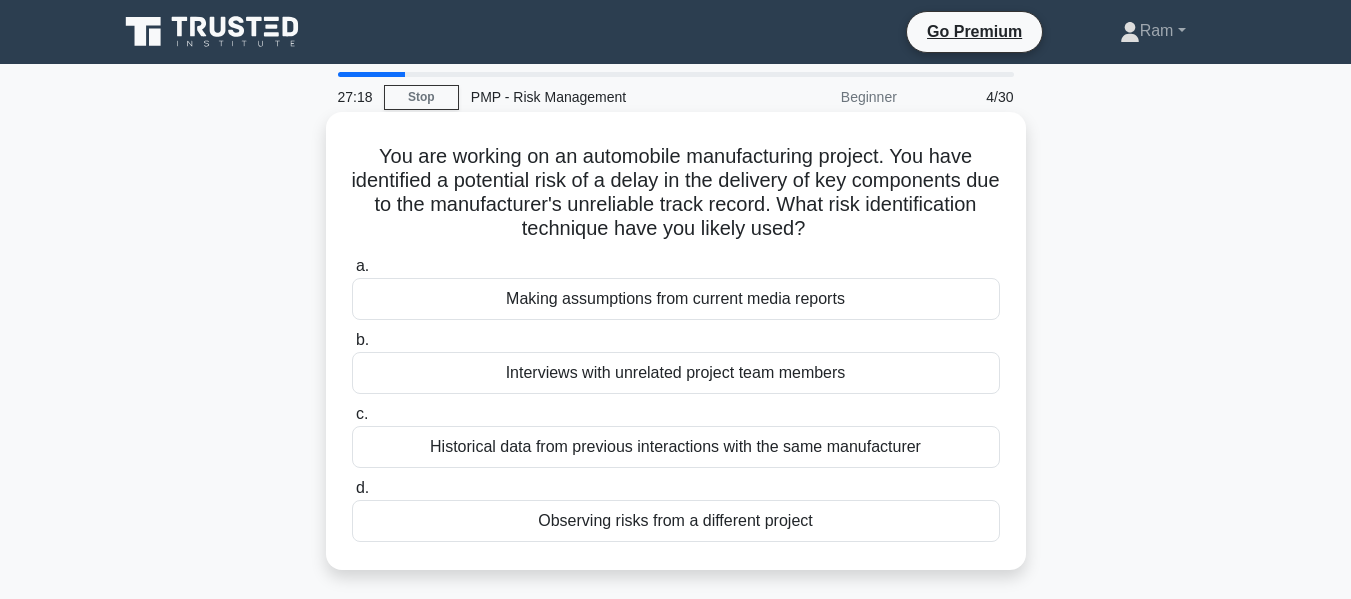 click on "You are working on an automobile manufacturing project. You have identified a potential risk of a delay in the delivery of key components due to the manufacturer's unreliable track record. What risk identification technique have you likely used?
.spinner_0XTQ{transform-origin:center;animation:spinner_y6GP .75s linear infinite}@keyframes spinner_y6GP{100%{transform:rotate(360deg)}}
a.
Making assumptions from current media reports
b. c." at bounding box center [676, 341] 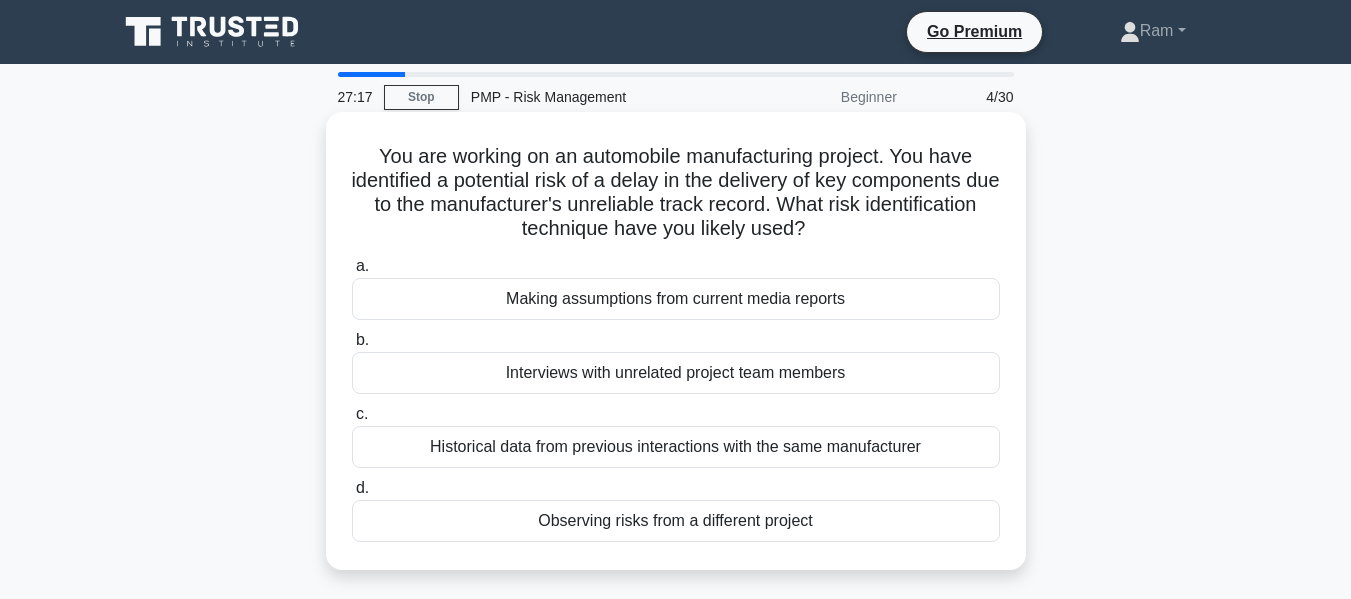 drag, startPoint x: 861, startPoint y: 205, endPoint x: 880, endPoint y: 223, distance: 26.172504 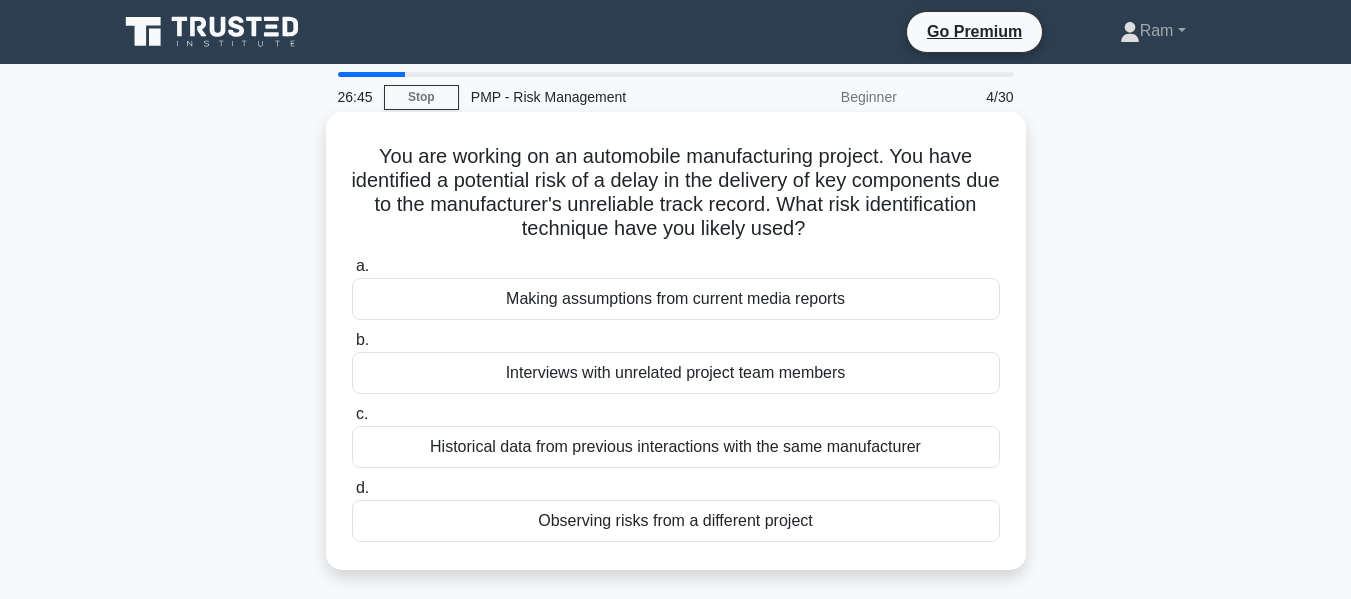 click on "Historical data from previous interactions with the same manufacturer" at bounding box center (676, 447) 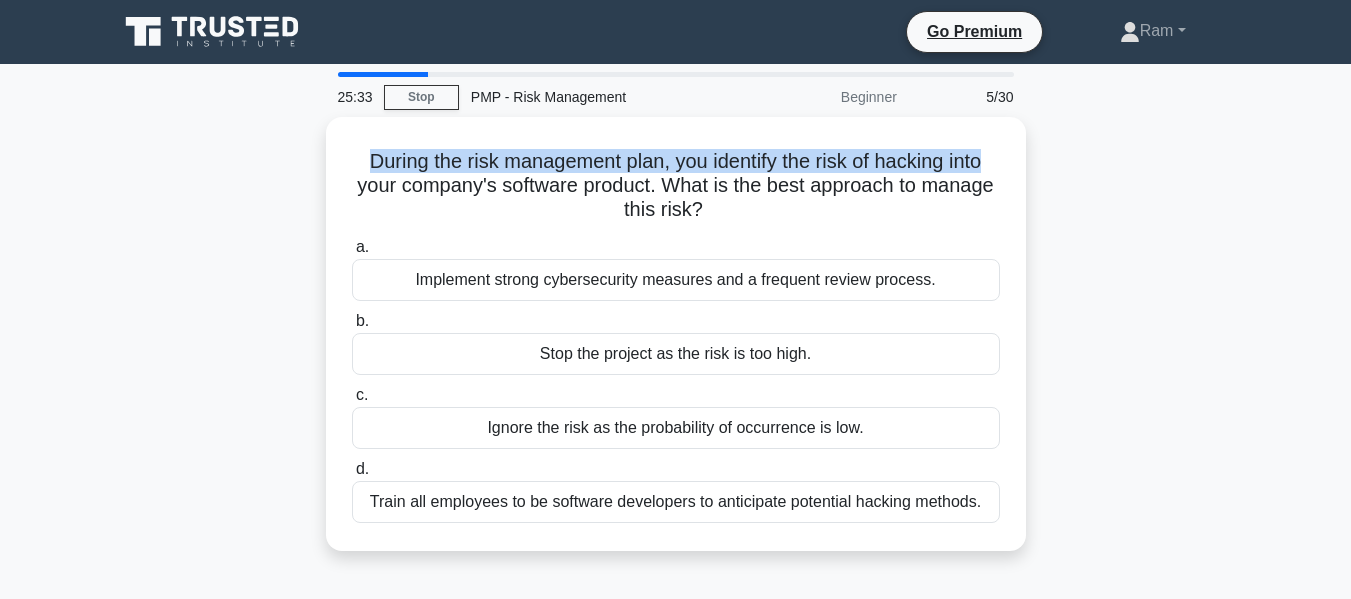 drag, startPoint x: 355, startPoint y: 158, endPoint x: 1056, endPoint y: 166, distance: 701.04565 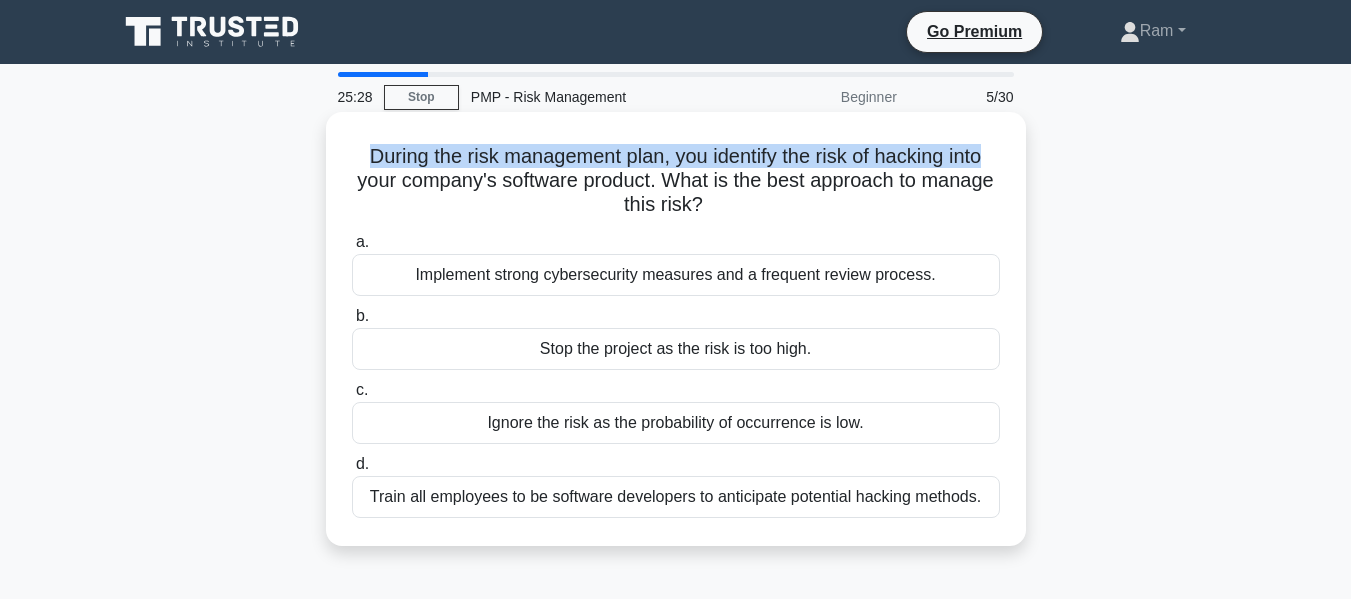 drag, startPoint x: 383, startPoint y: 183, endPoint x: 973, endPoint y: 195, distance: 590.122 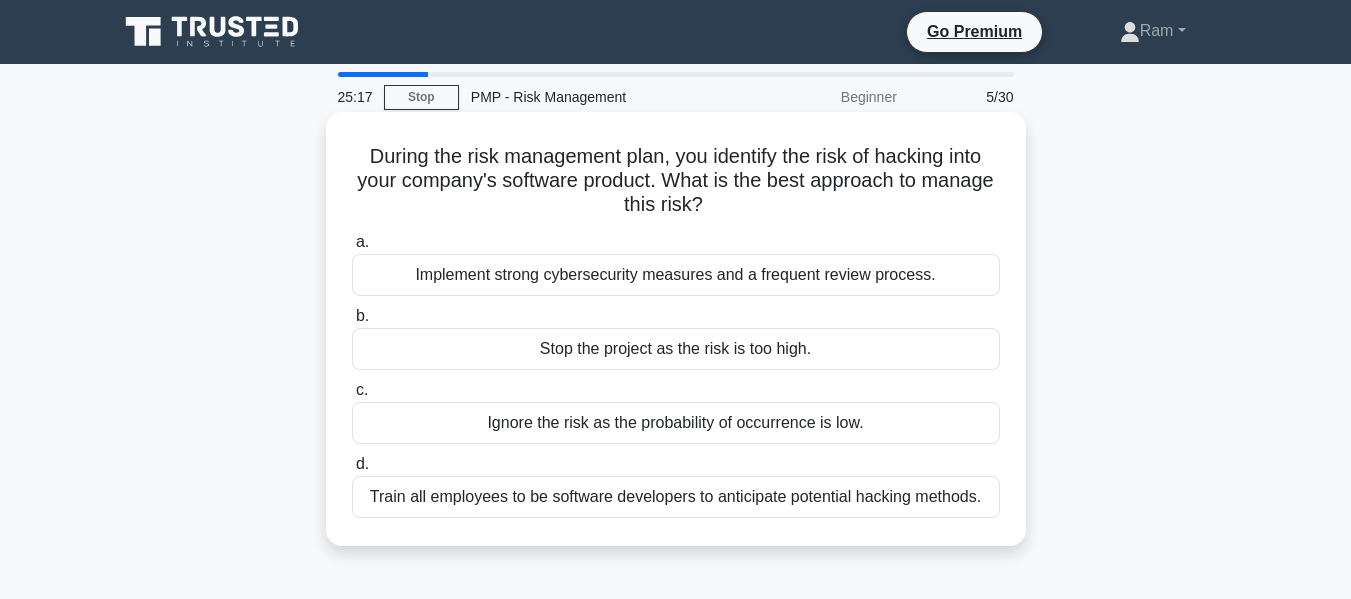 click on "Implement strong cybersecurity measures and a frequent review process." at bounding box center [676, 275] 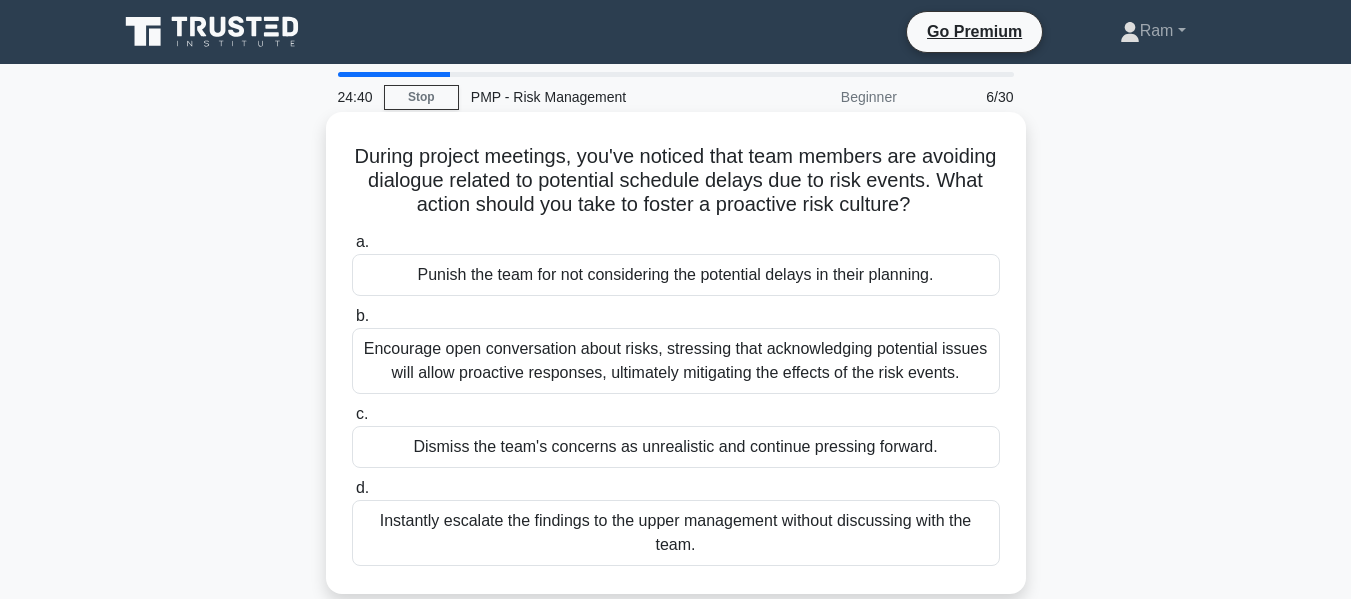 click on "Encourage open conversation about risks, stressing that acknowledging potential issues will allow proactive responses, ultimately mitigating the effects of the risk events." at bounding box center [676, 361] 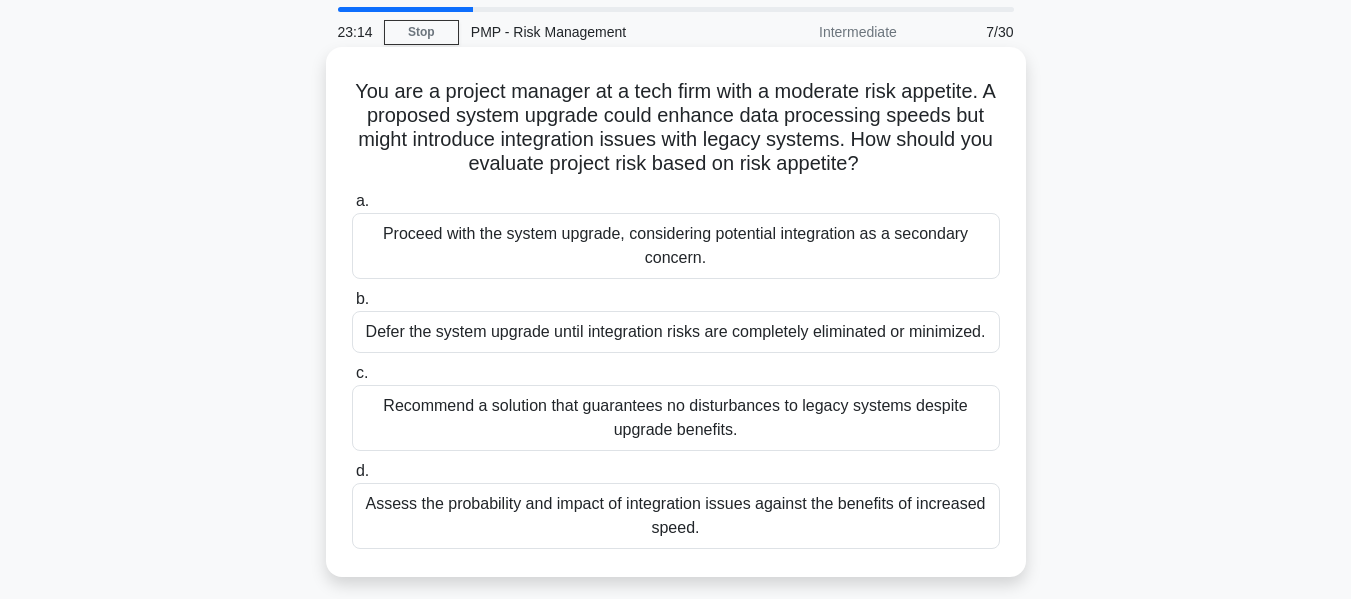 scroll, scrollTop: 100, scrollLeft: 0, axis: vertical 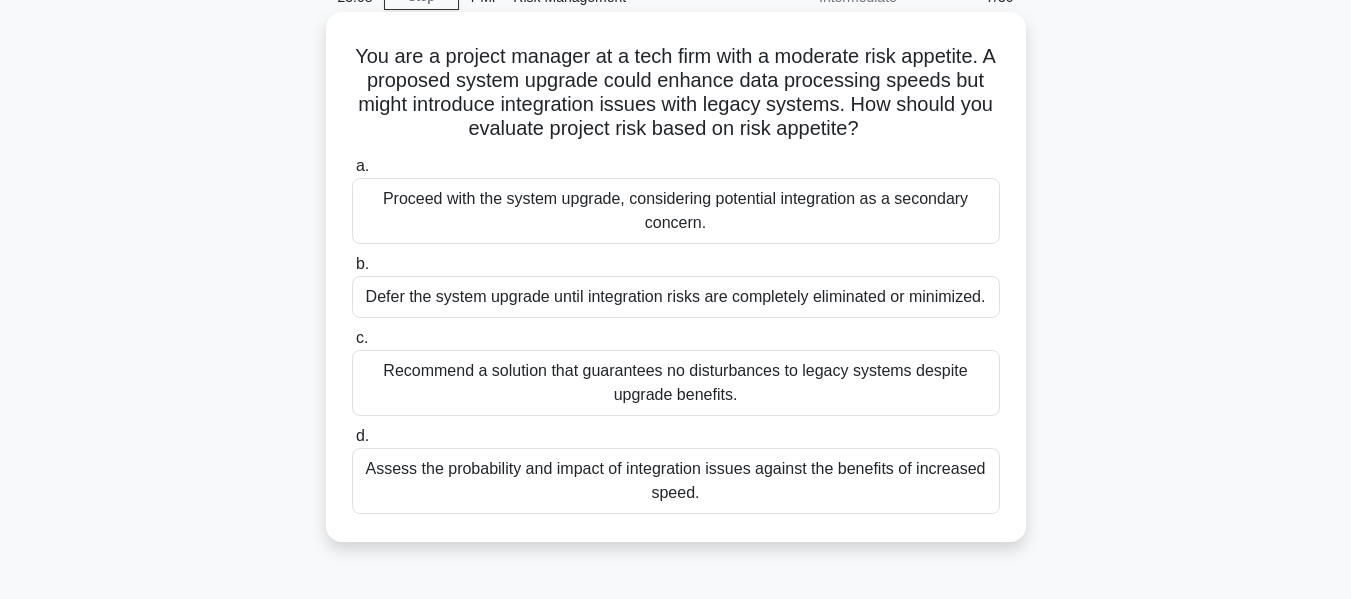 click on "Assess the probability and impact of integration issues against the benefits of increased speed." at bounding box center (676, 481) 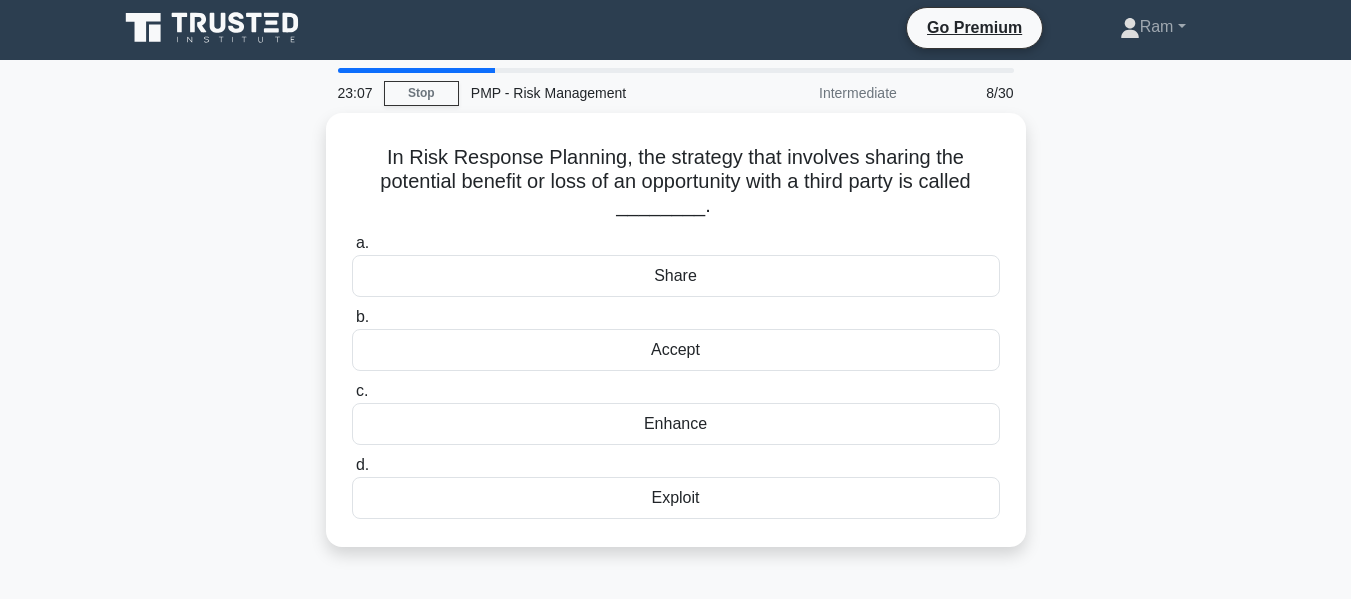 scroll, scrollTop: 0, scrollLeft: 0, axis: both 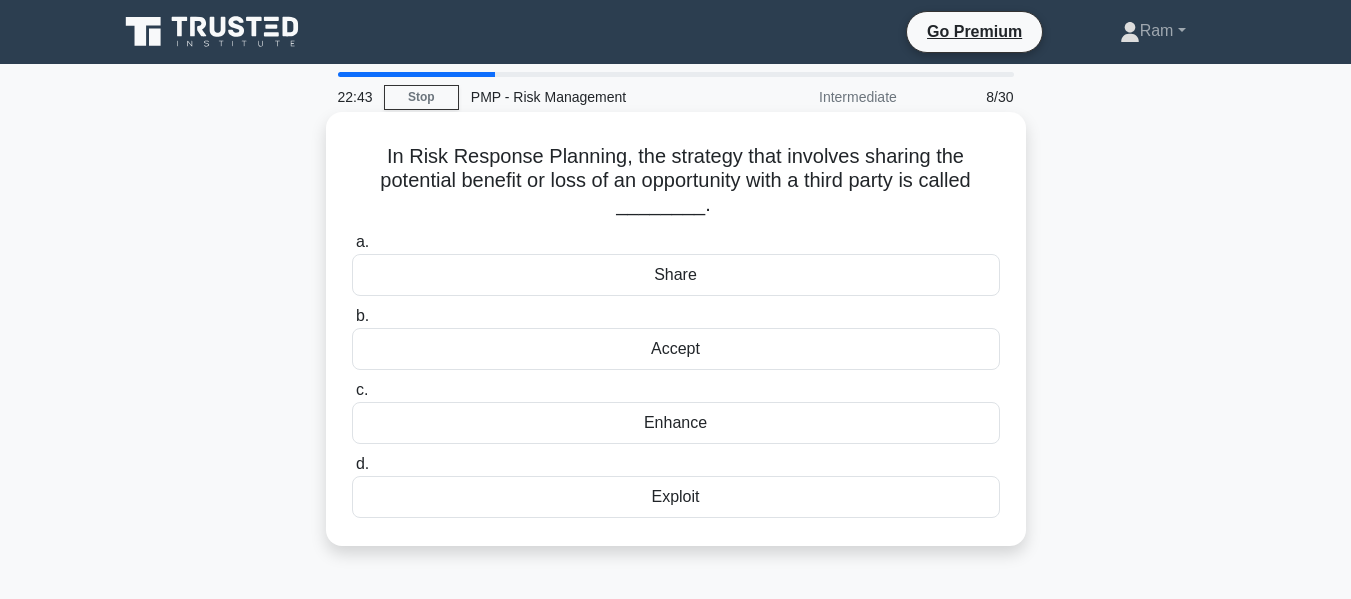 click on "Share" at bounding box center [676, 275] 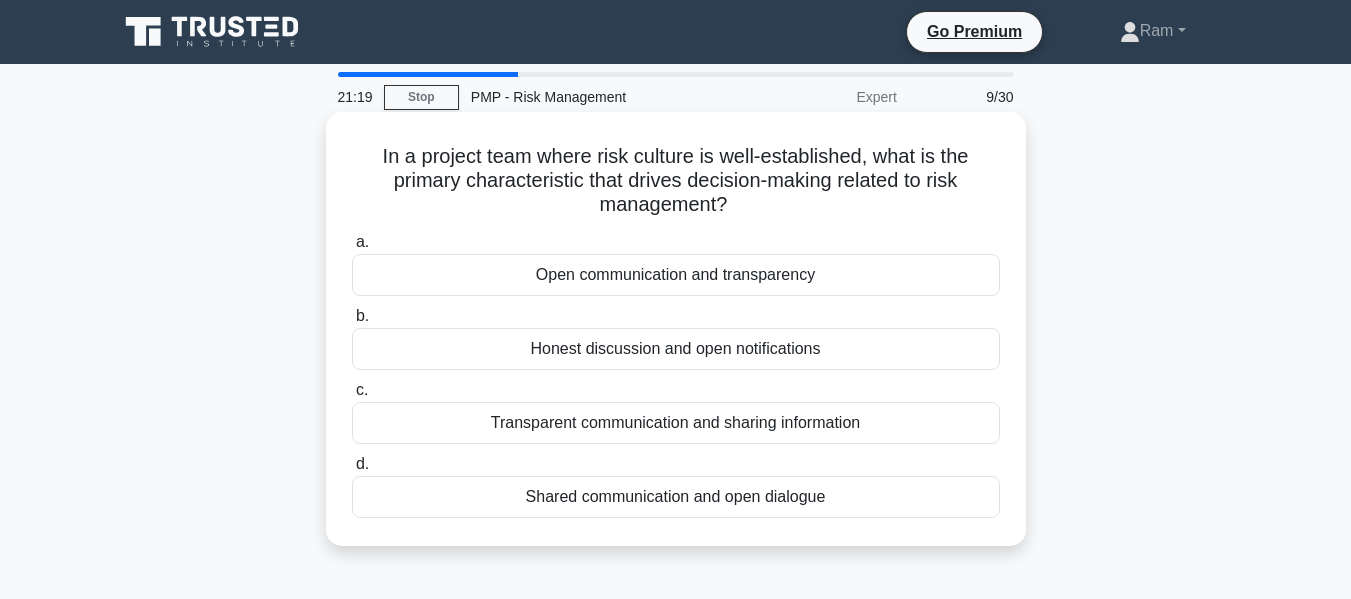 click on "Transparent communication and sharing information" at bounding box center (676, 423) 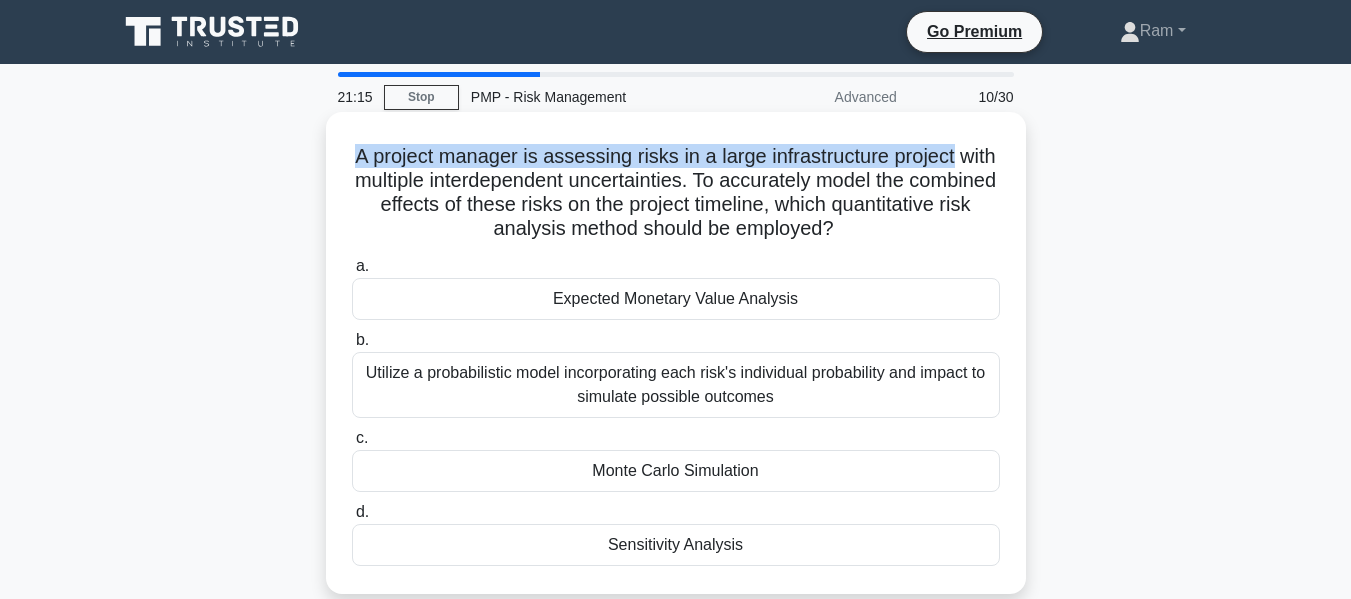 drag, startPoint x: 372, startPoint y: 156, endPoint x: 1016, endPoint y: 168, distance: 644.1118 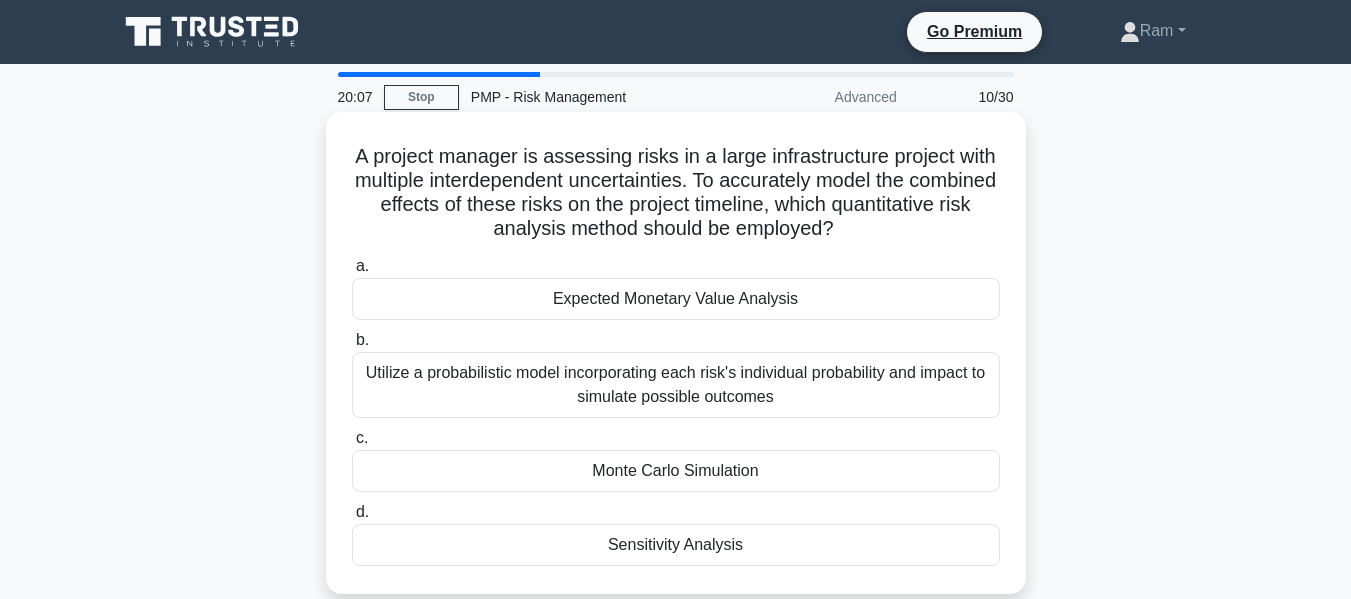 click on "Expected Monetary Value Analysis" at bounding box center [676, 299] 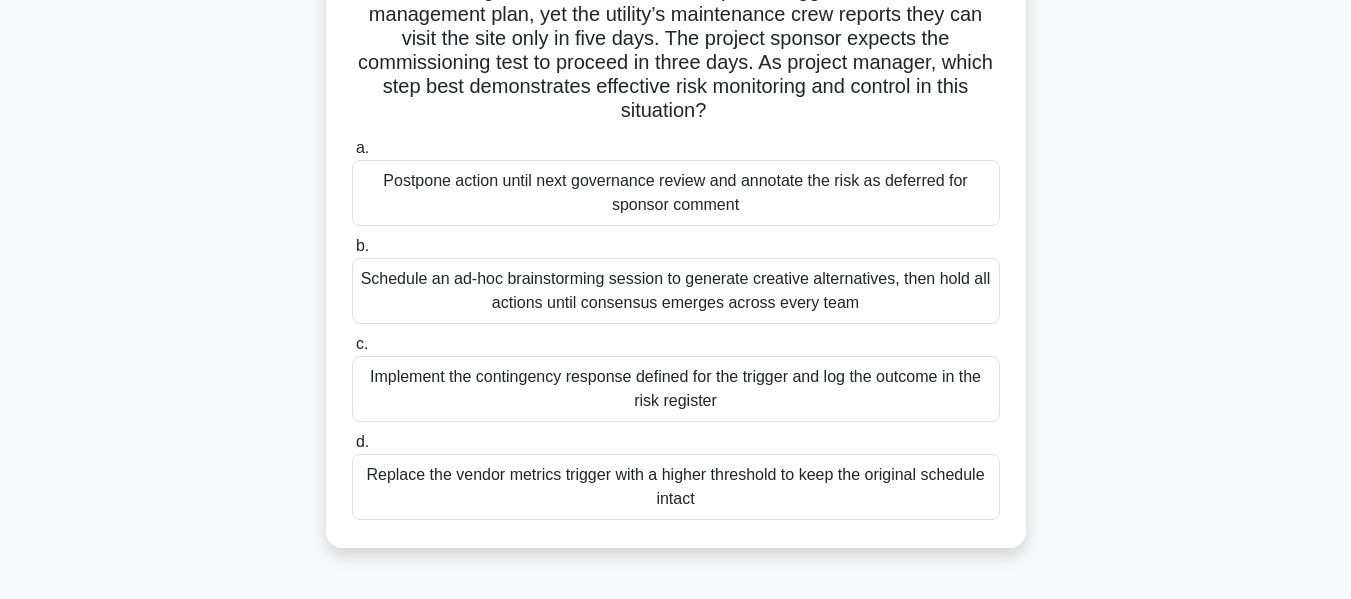 scroll, scrollTop: 200, scrollLeft: 0, axis: vertical 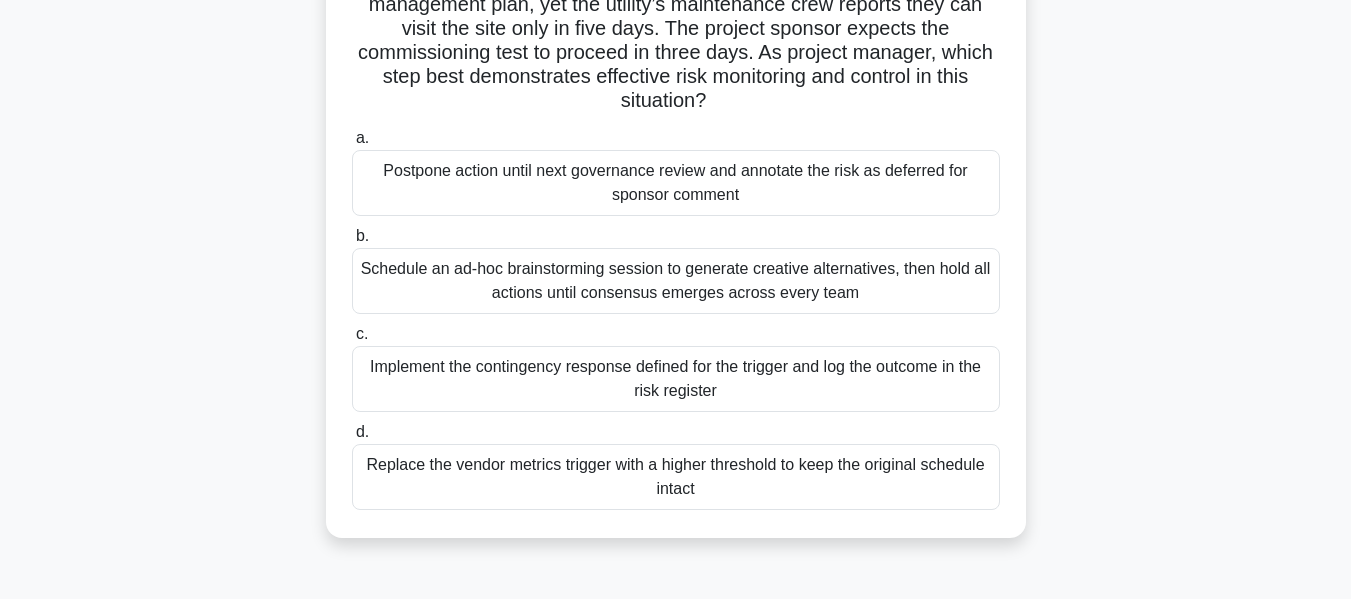 click on "Replace the vendor metrics trigger with a higher threshold to keep the original schedule intact" at bounding box center [676, 477] 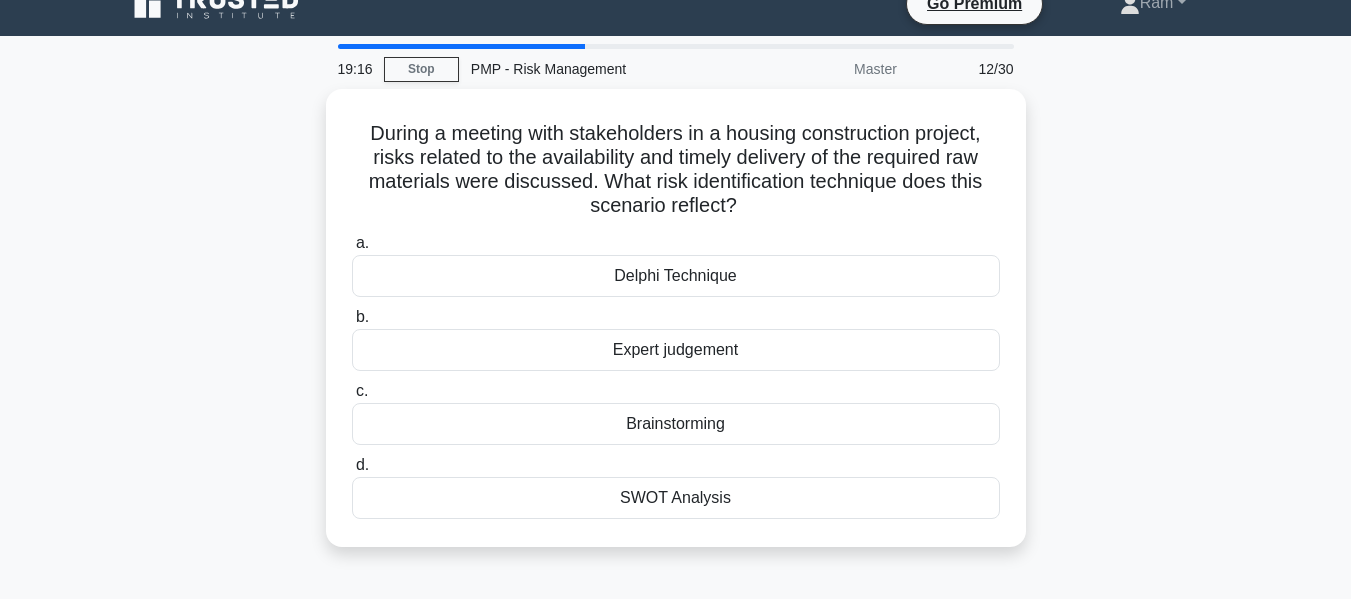 scroll, scrollTop: 0, scrollLeft: 0, axis: both 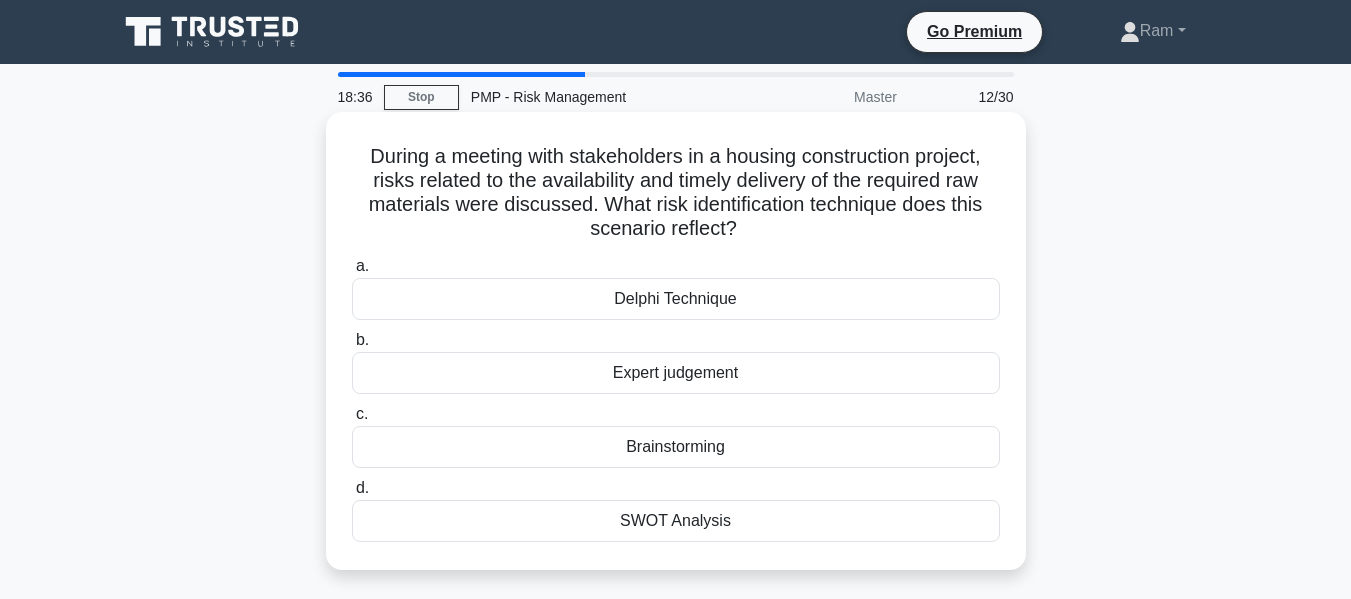 click on "SWOT Analysis" at bounding box center (676, 521) 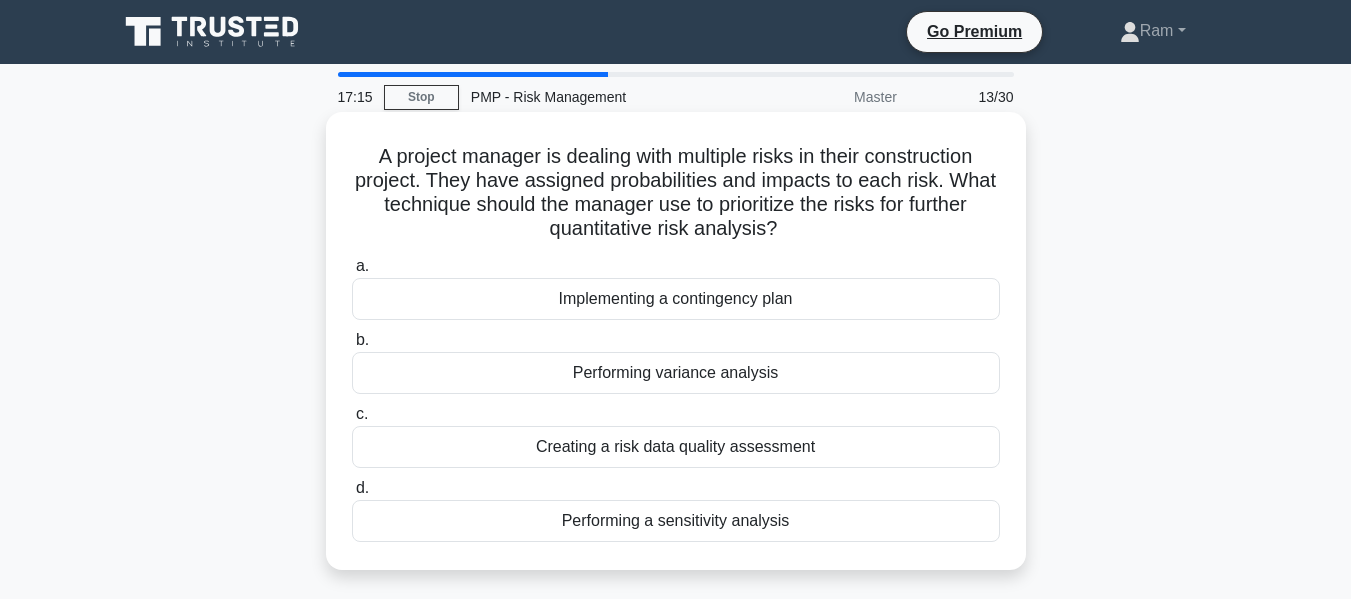 click on "Creating a risk data quality assessment" at bounding box center (676, 447) 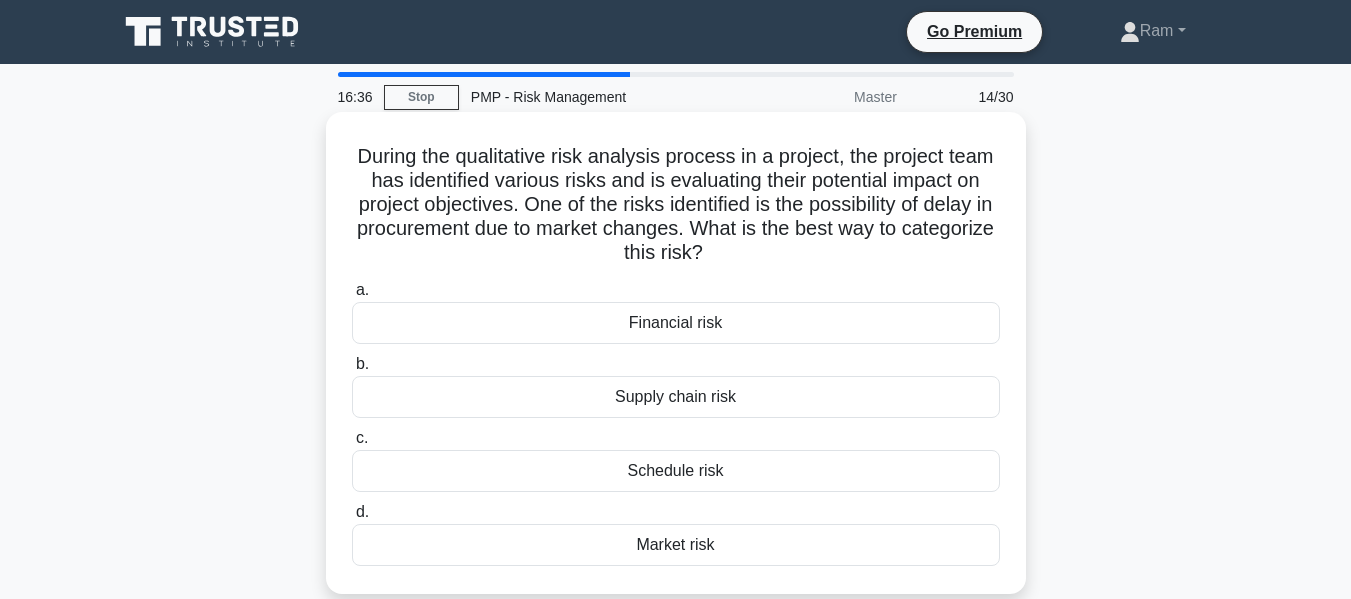 click on "Supply chain risk" at bounding box center (676, 397) 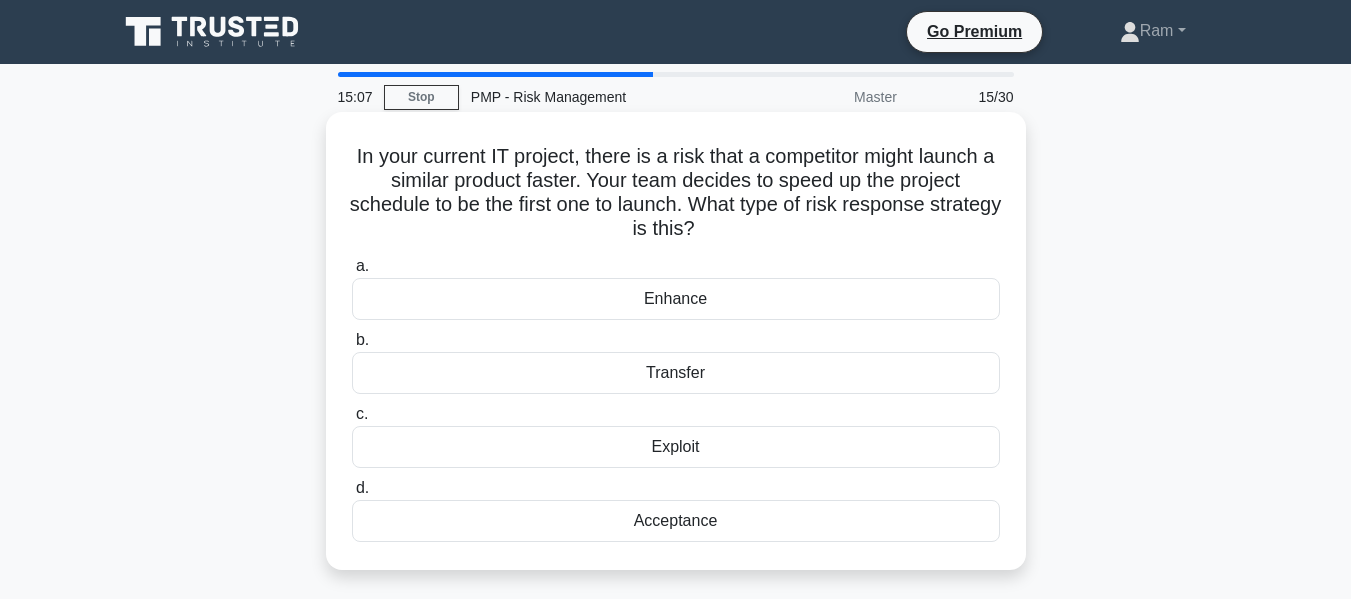 click on "Enhance" at bounding box center [676, 299] 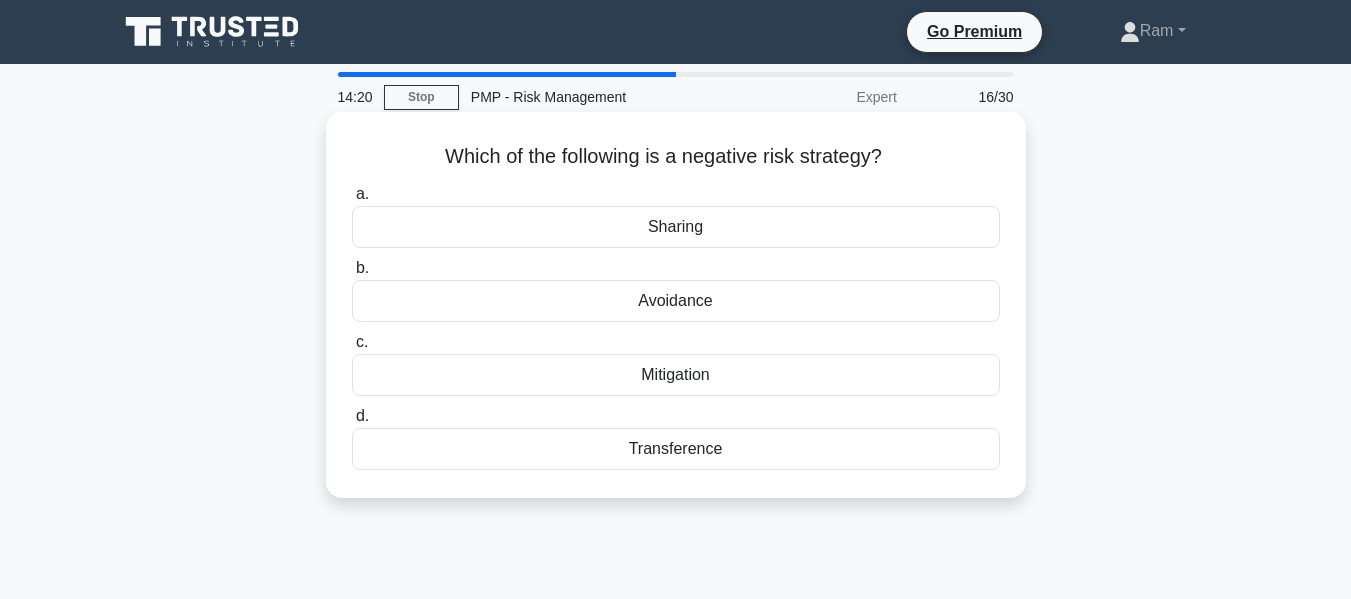 click on "Transference" at bounding box center (676, 449) 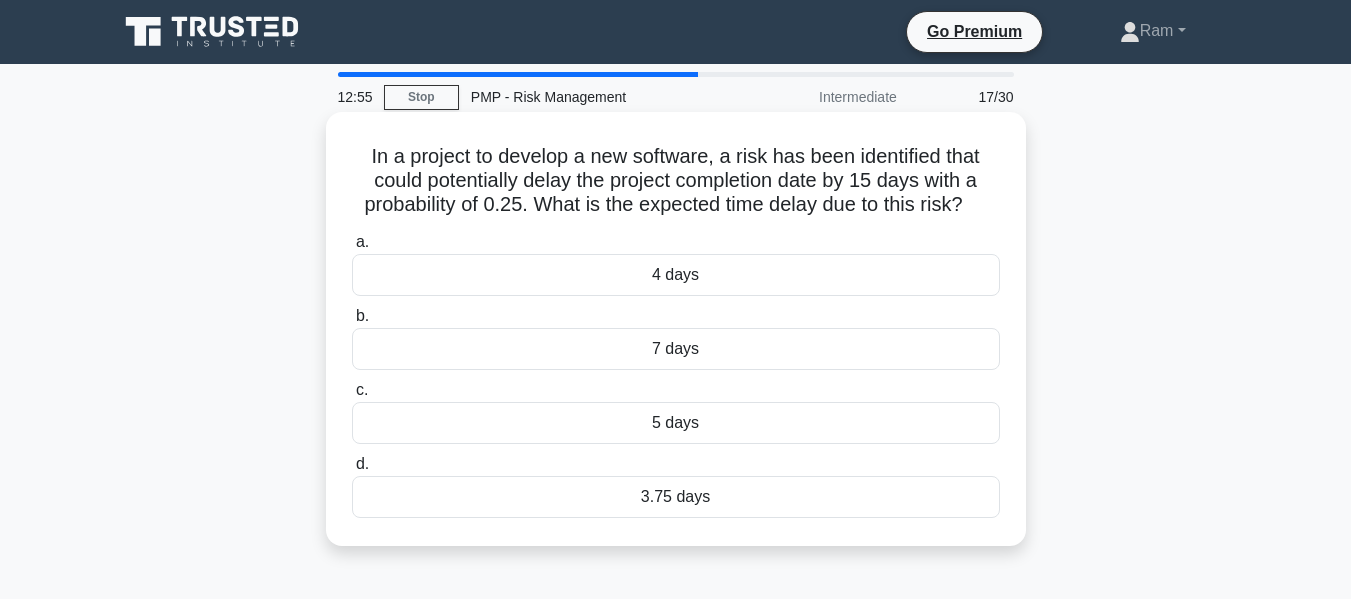 click on "4 days" at bounding box center (676, 275) 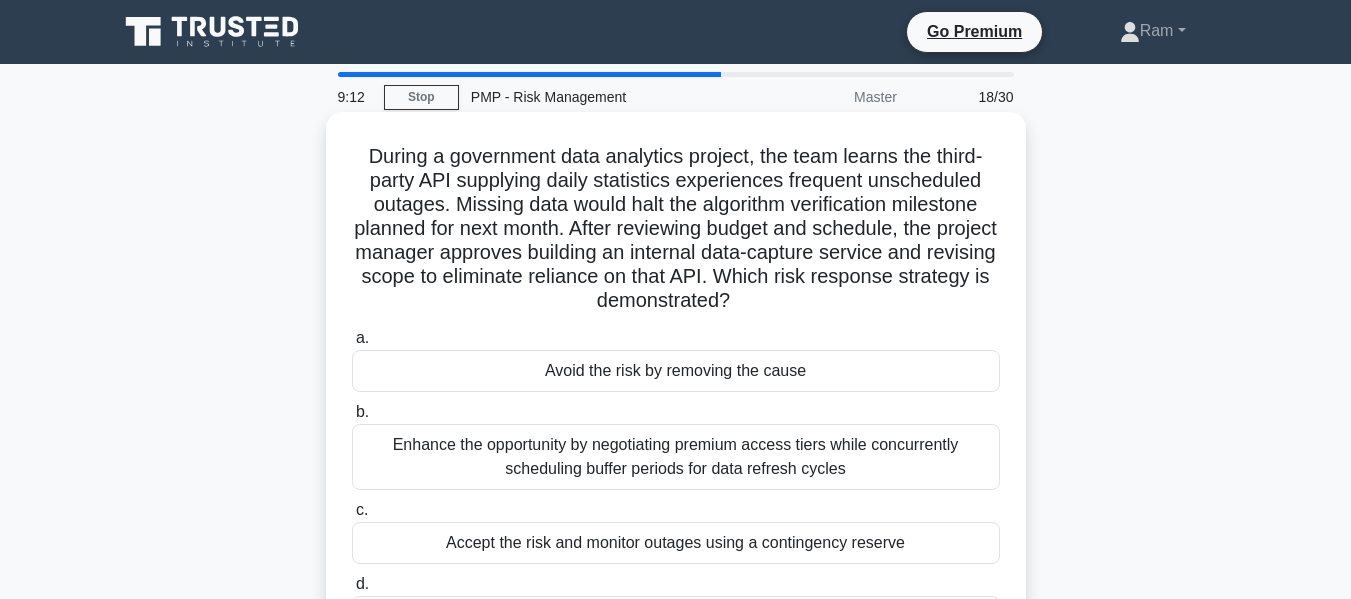 click on "Enhance the opportunity by negotiating premium access tiers while concurrently scheduling buffer periods for data refresh cycles" at bounding box center (676, 457) 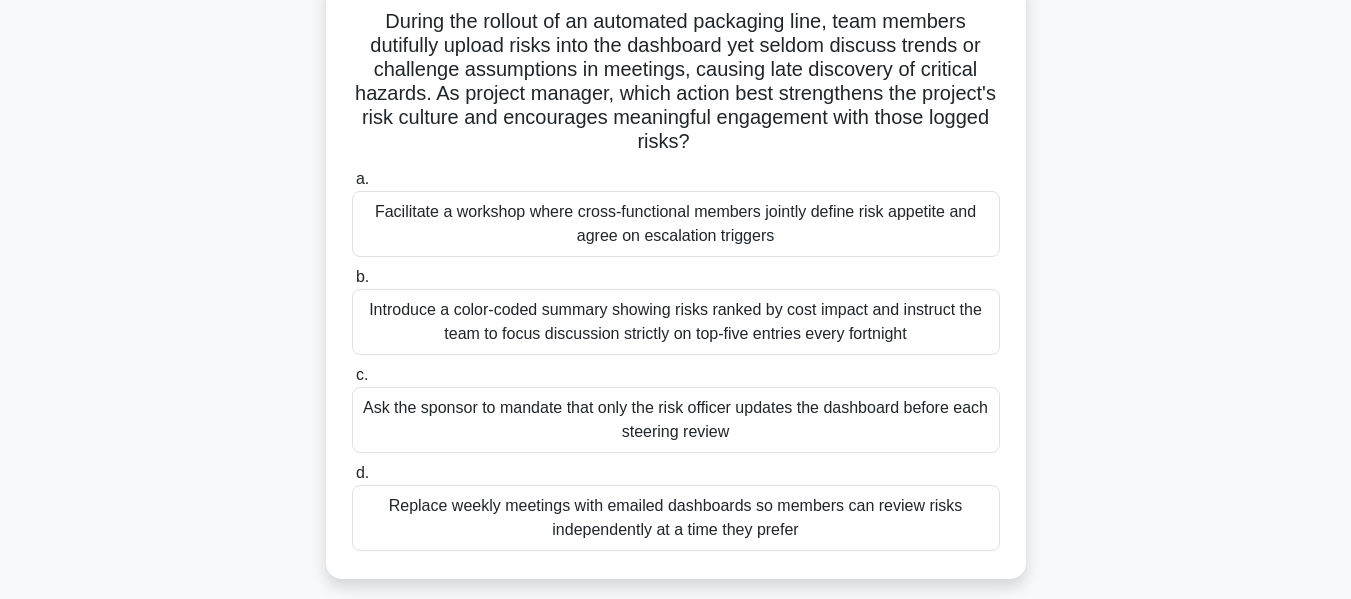 scroll, scrollTop: 100, scrollLeft: 0, axis: vertical 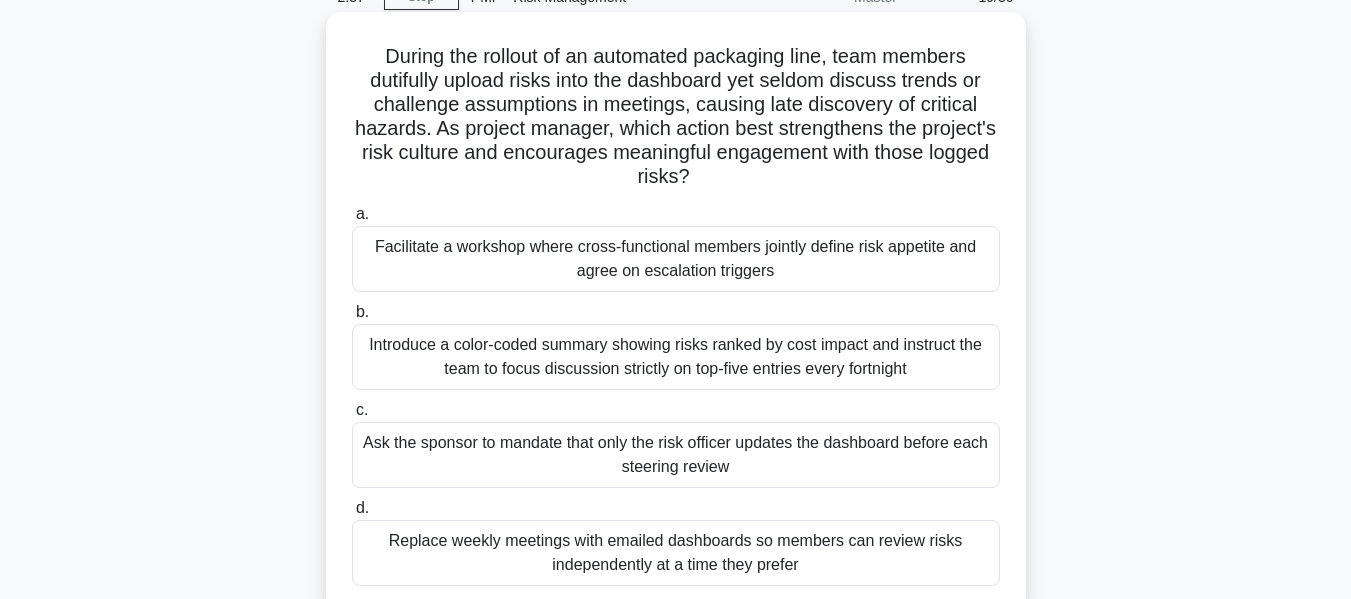 click on "Facilitate a workshop where cross-functional members jointly define risk appetite and agree on escalation triggers" at bounding box center [676, 259] 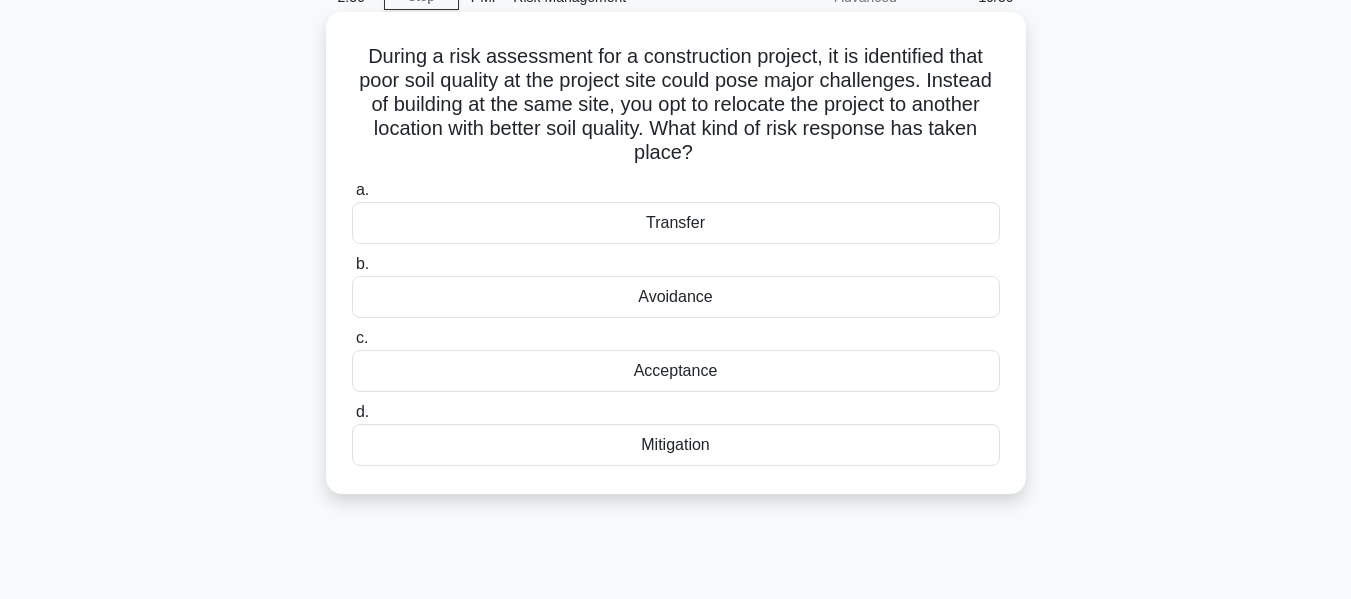 scroll, scrollTop: 0, scrollLeft: 0, axis: both 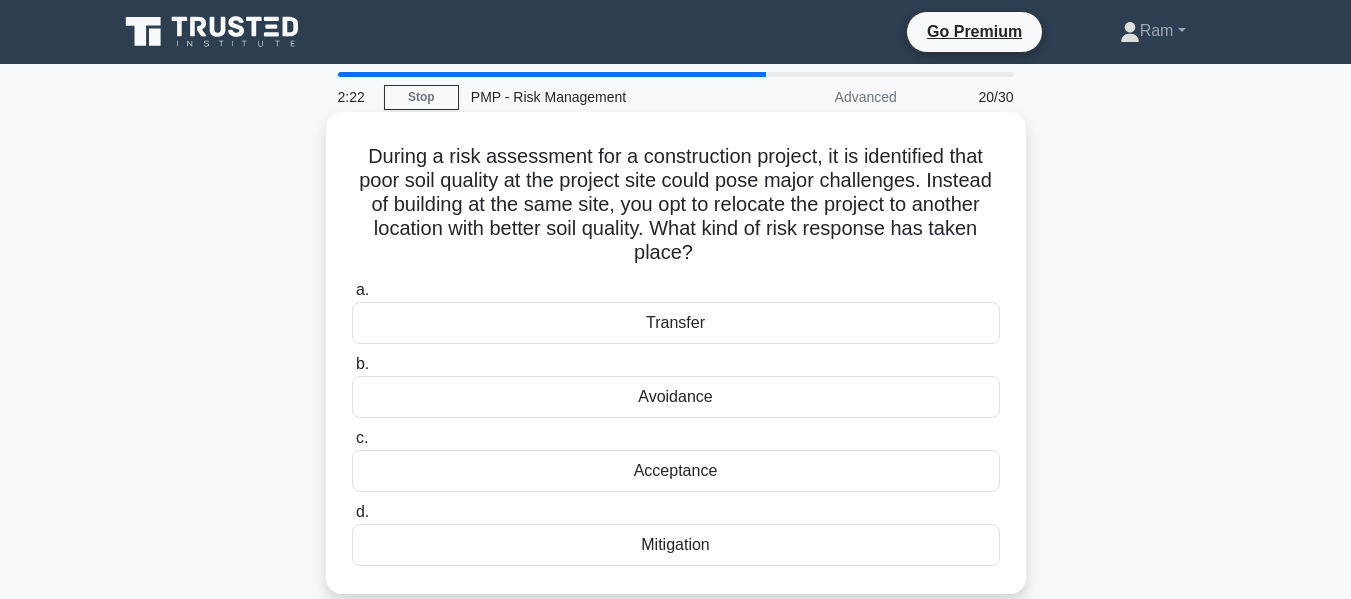 click on "Transfer" at bounding box center [676, 323] 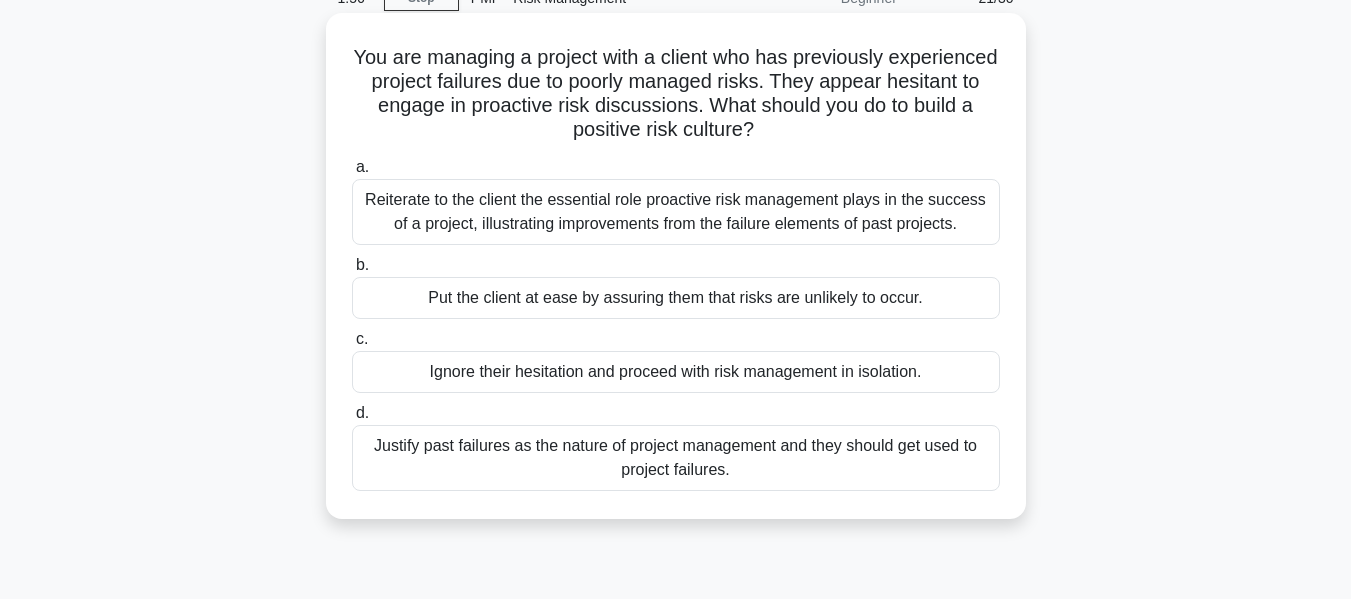 scroll, scrollTop: 100, scrollLeft: 0, axis: vertical 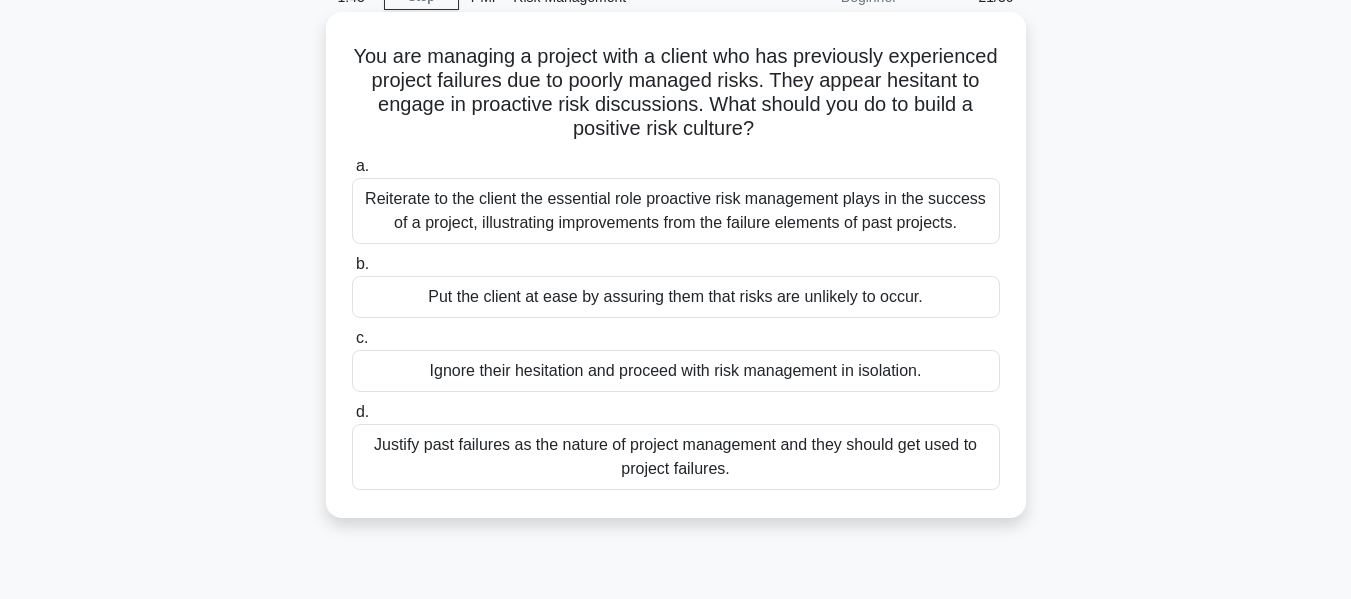 click on "Reiterate to the client the essential role proactive risk management plays in the success of a project, illustrating improvements from the failure elements of past projects." at bounding box center (676, 211) 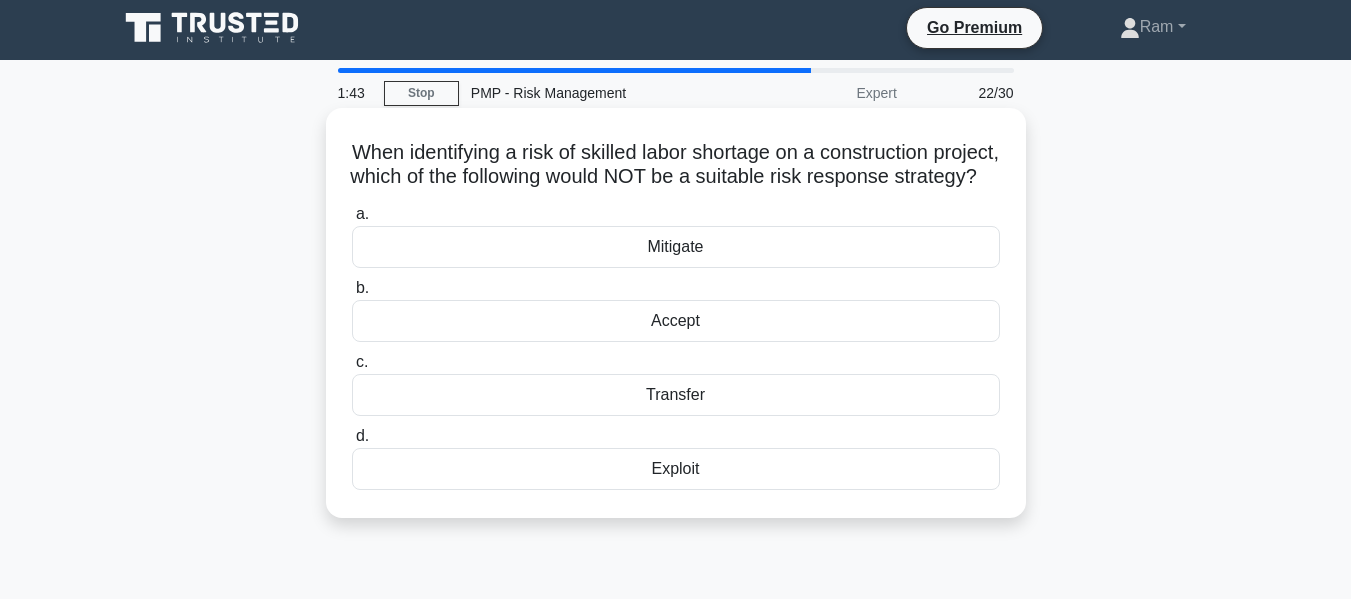 scroll, scrollTop: 0, scrollLeft: 0, axis: both 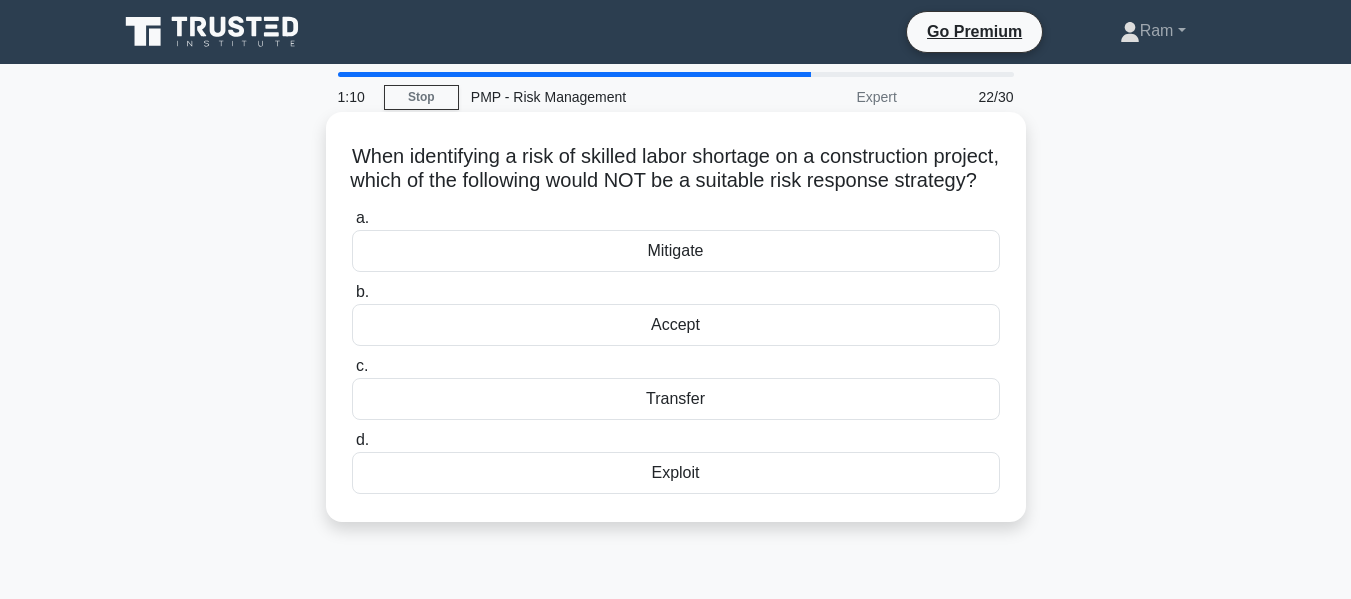 click on "Exploit" at bounding box center [676, 473] 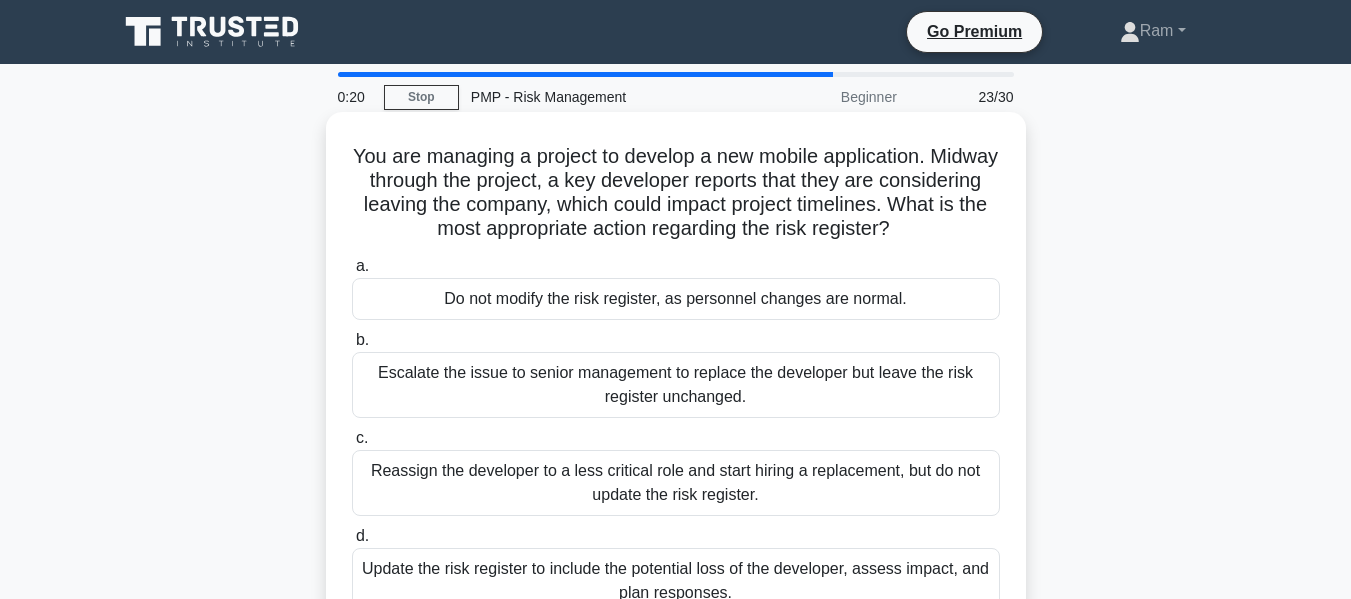 scroll, scrollTop: 100, scrollLeft: 0, axis: vertical 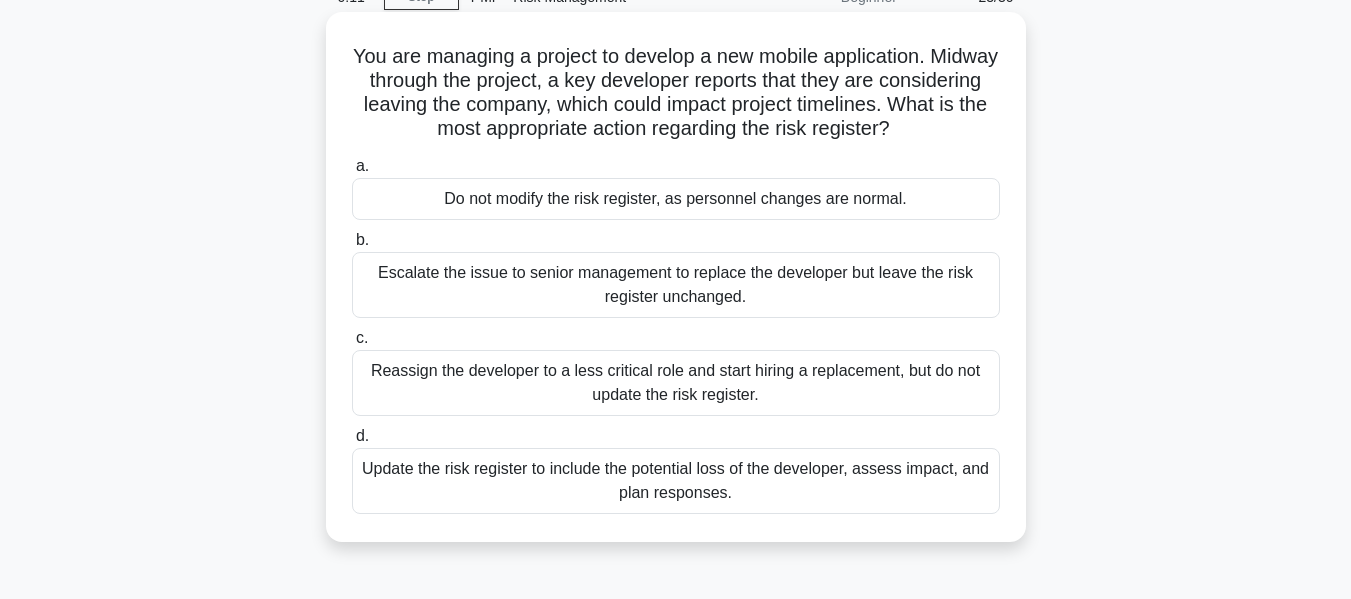 click on "Update the risk register to include the potential loss of the developer, assess impact, and plan responses." at bounding box center (676, 481) 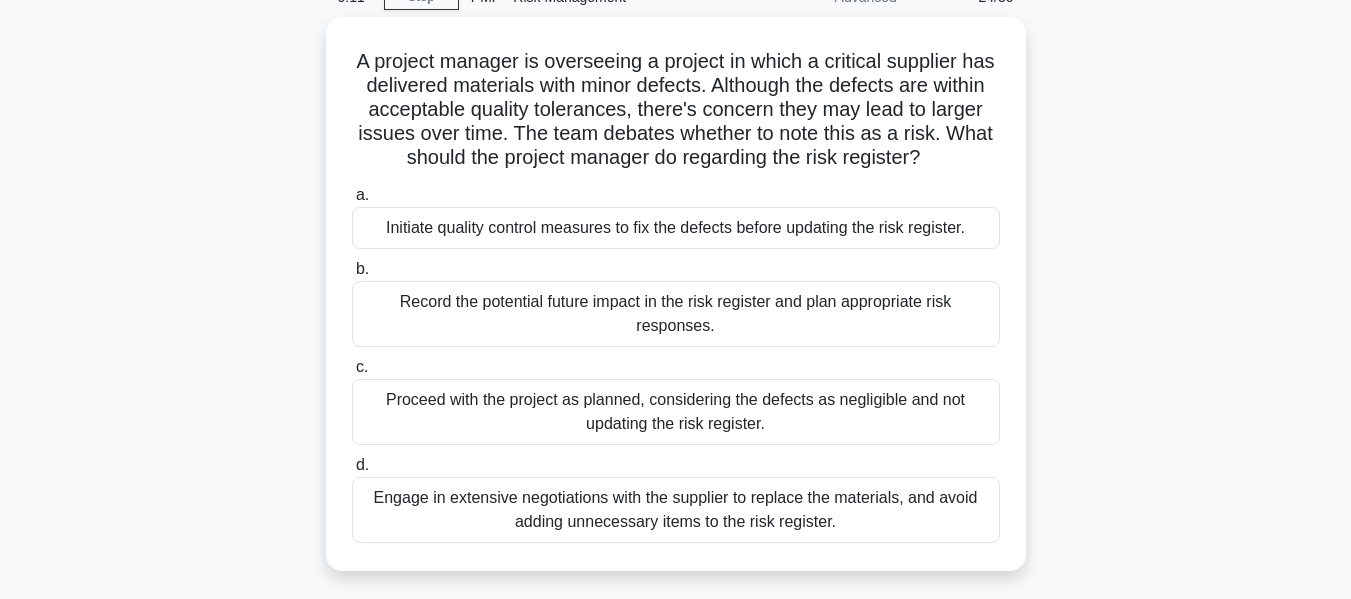 scroll, scrollTop: 0, scrollLeft: 0, axis: both 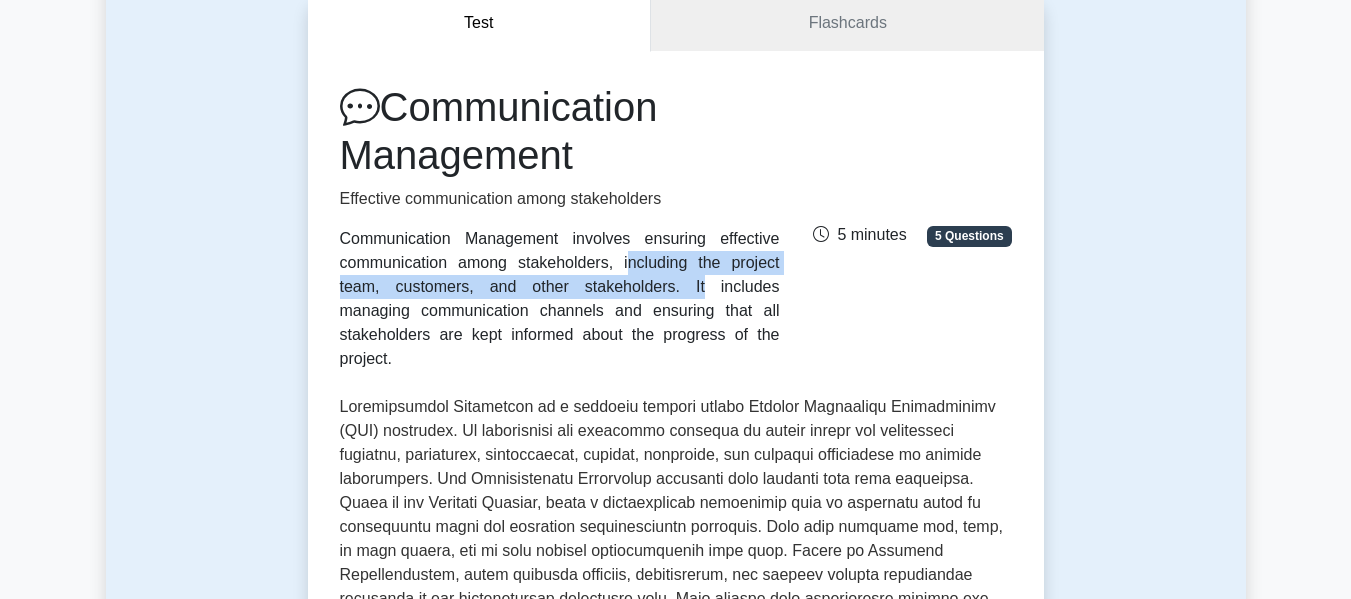 drag, startPoint x: 333, startPoint y: 277, endPoint x: 771, endPoint y: 250, distance: 438.8314 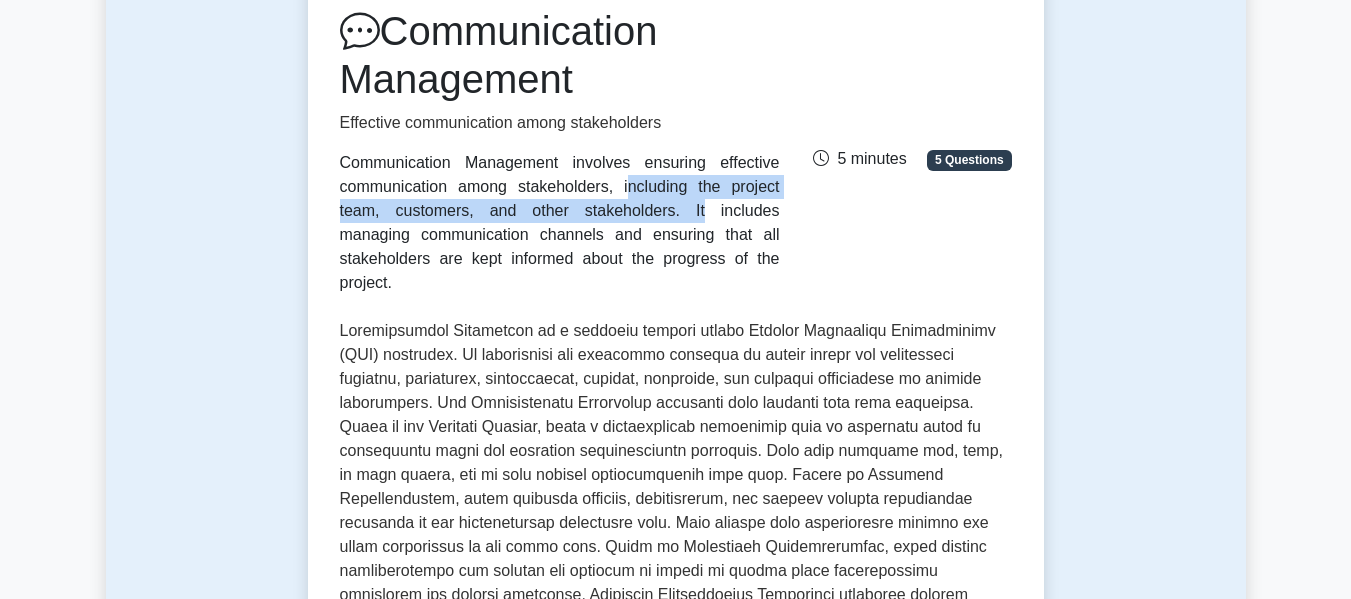 scroll, scrollTop: 400, scrollLeft: 0, axis: vertical 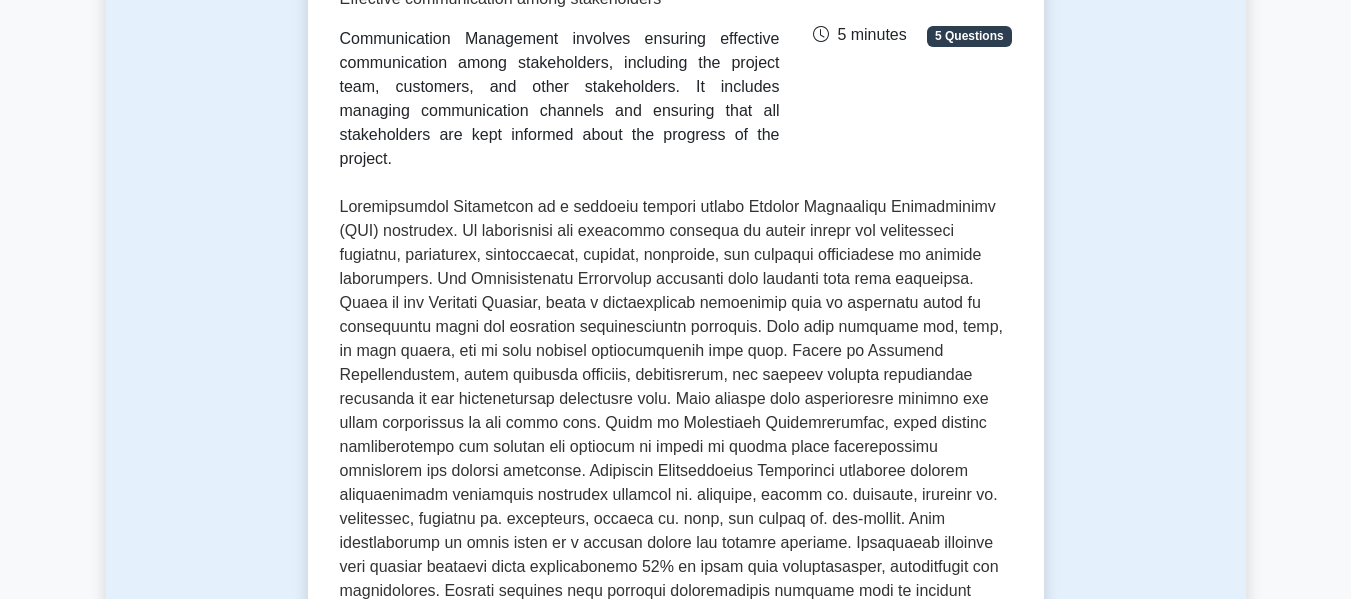 click on "Communication Management involves ensuring effective communication among stakeholders, including the project team, customers, and other stakeholders. It includes managing communication channels and ensuring that all stakeholders are kept informed about the progress of the project." at bounding box center (560, 99) 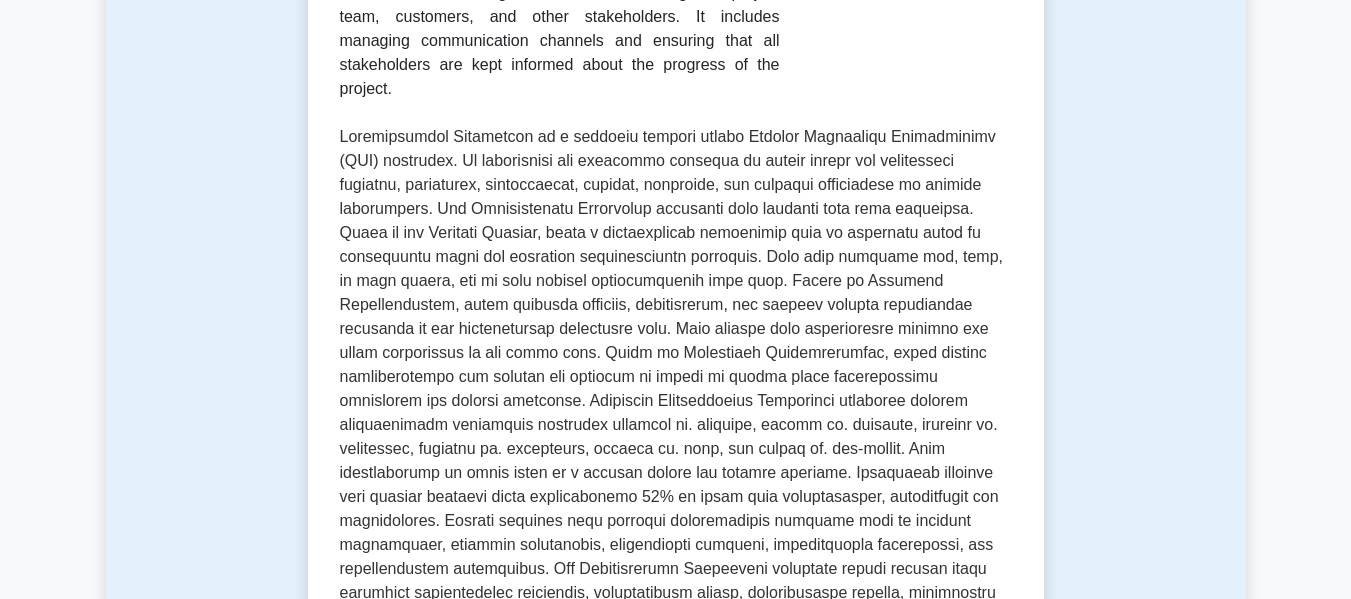 scroll, scrollTop: 500, scrollLeft: 0, axis: vertical 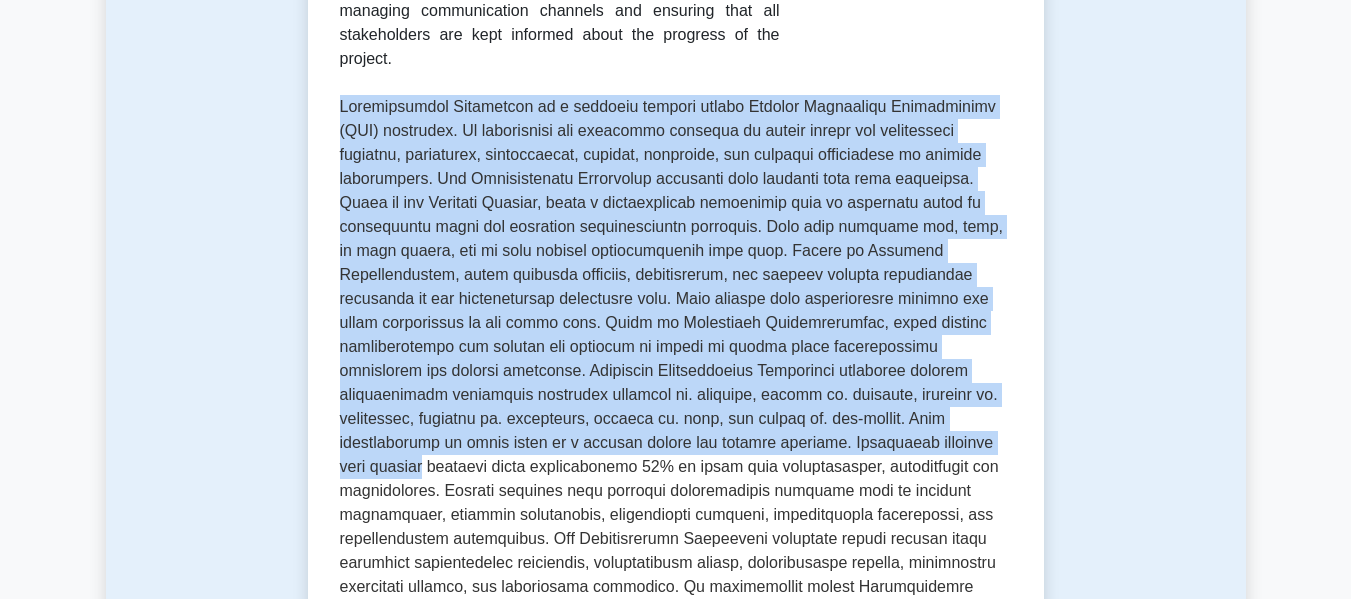 drag, startPoint x: 385, startPoint y: 85, endPoint x: 793, endPoint y: 444, distance: 543.45654 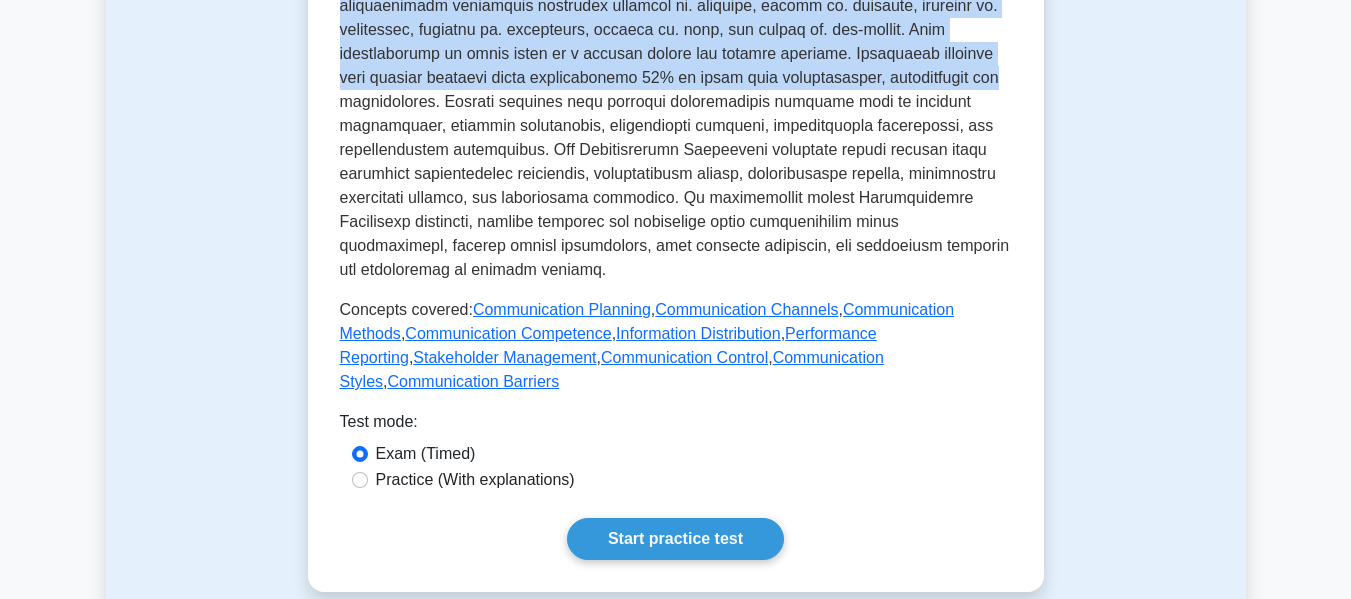 scroll, scrollTop: 900, scrollLeft: 0, axis: vertical 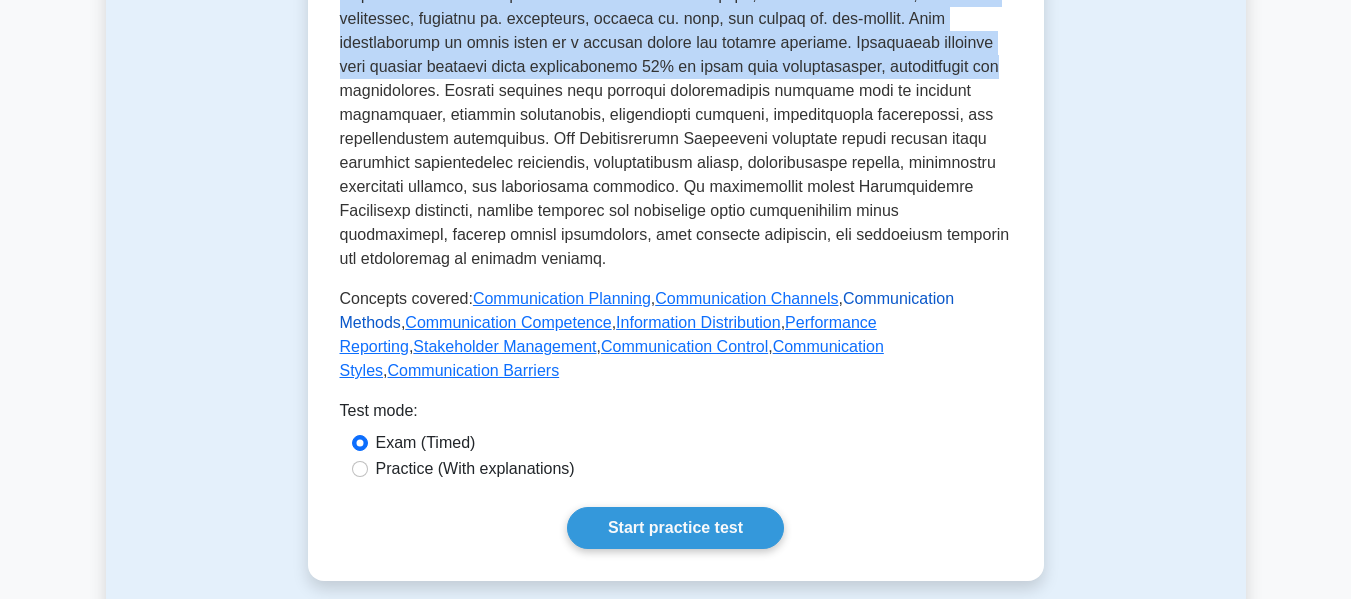 click on "Communication Methods" at bounding box center [647, 310] 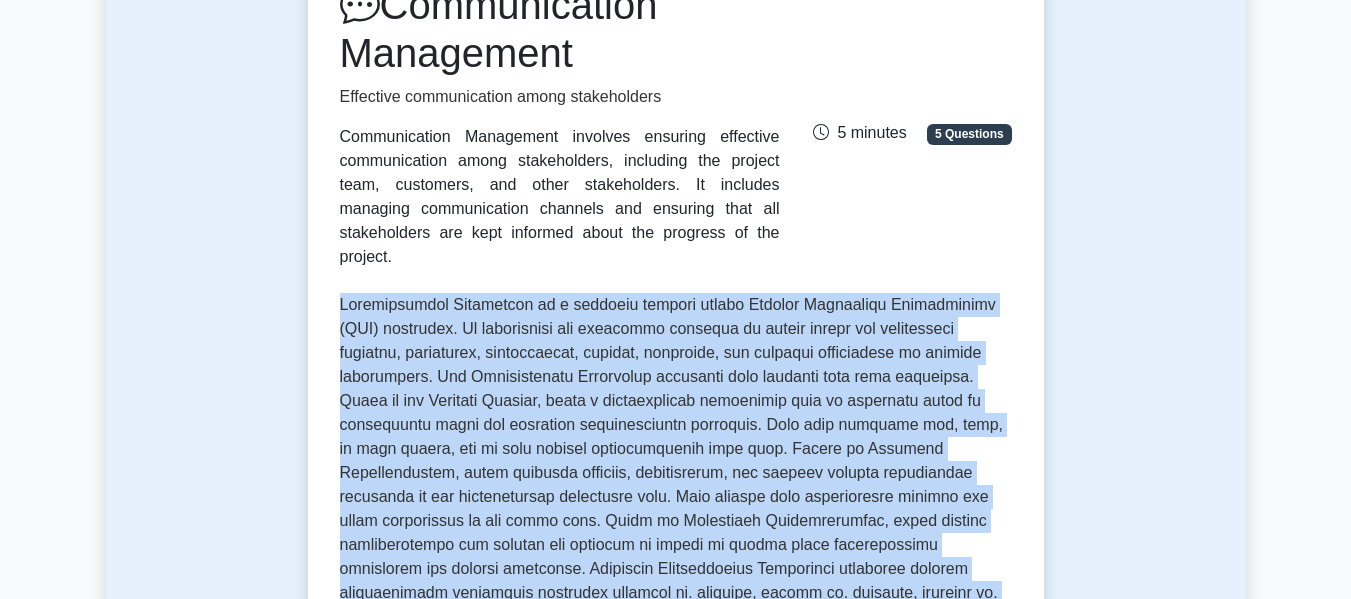 scroll, scrollTop: 300, scrollLeft: 0, axis: vertical 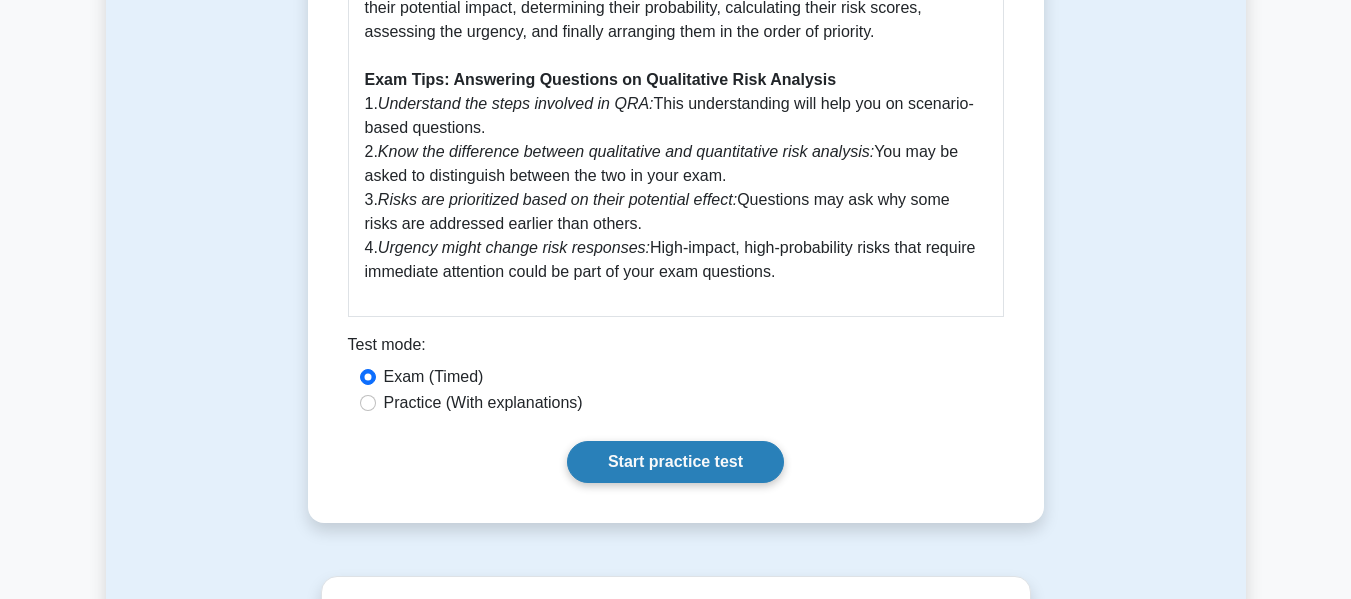 click on "Start practice test" at bounding box center (675, 462) 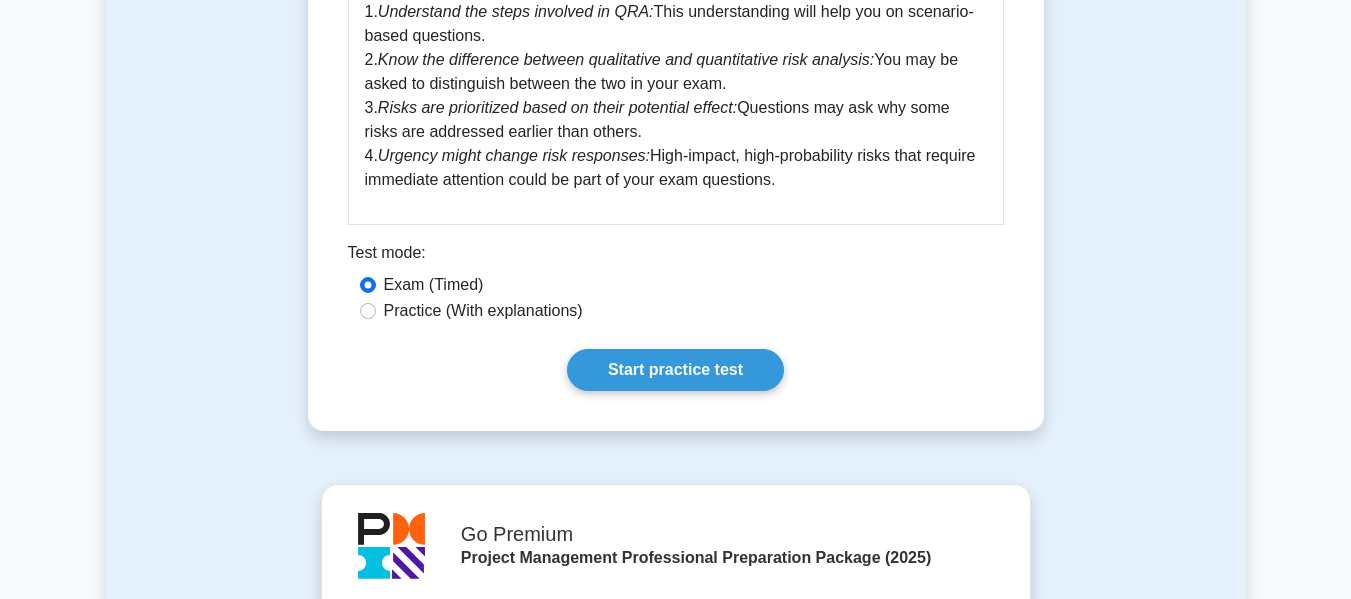 scroll, scrollTop: 1100, scrollLeft: 0, axis: vertical 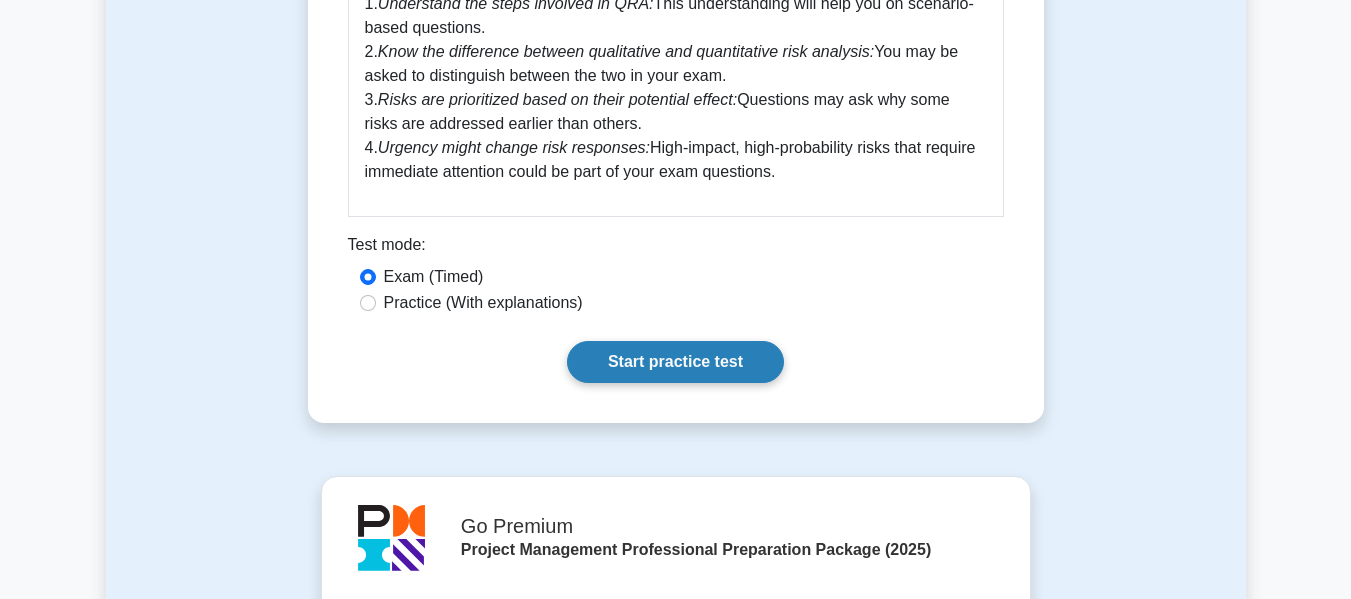 click on "Start practice test" at bounding box center (675, 362) 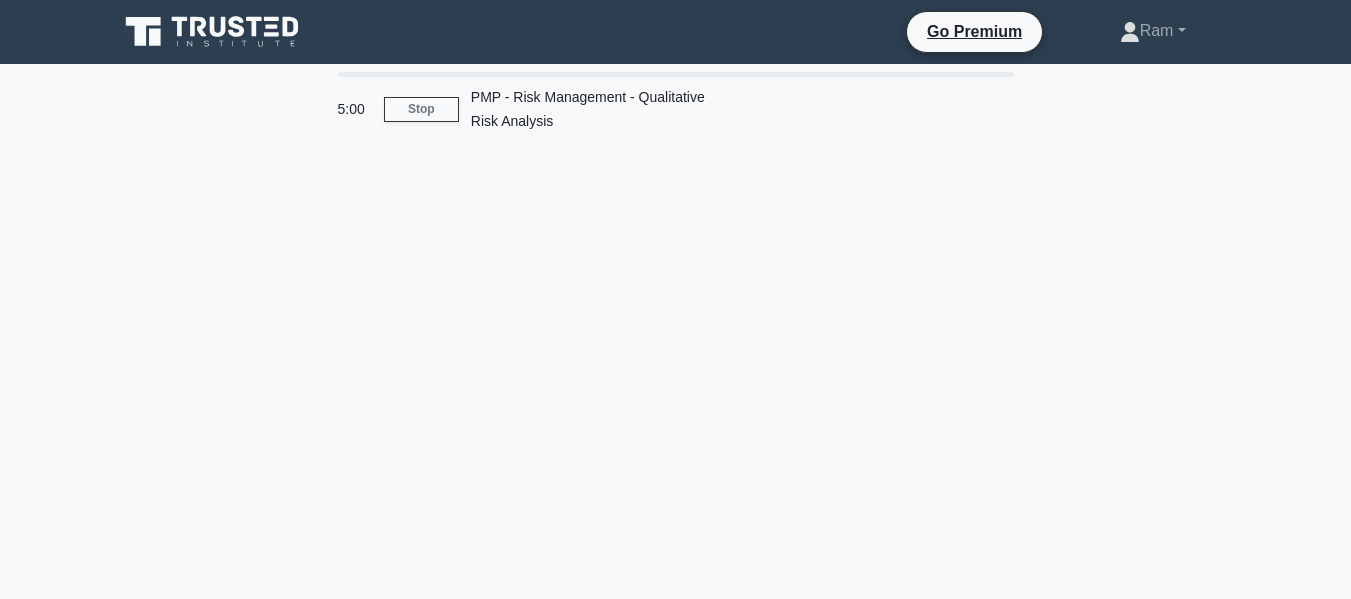 scroll, scrollTop: 0, scrollLeft: 0, axis: both 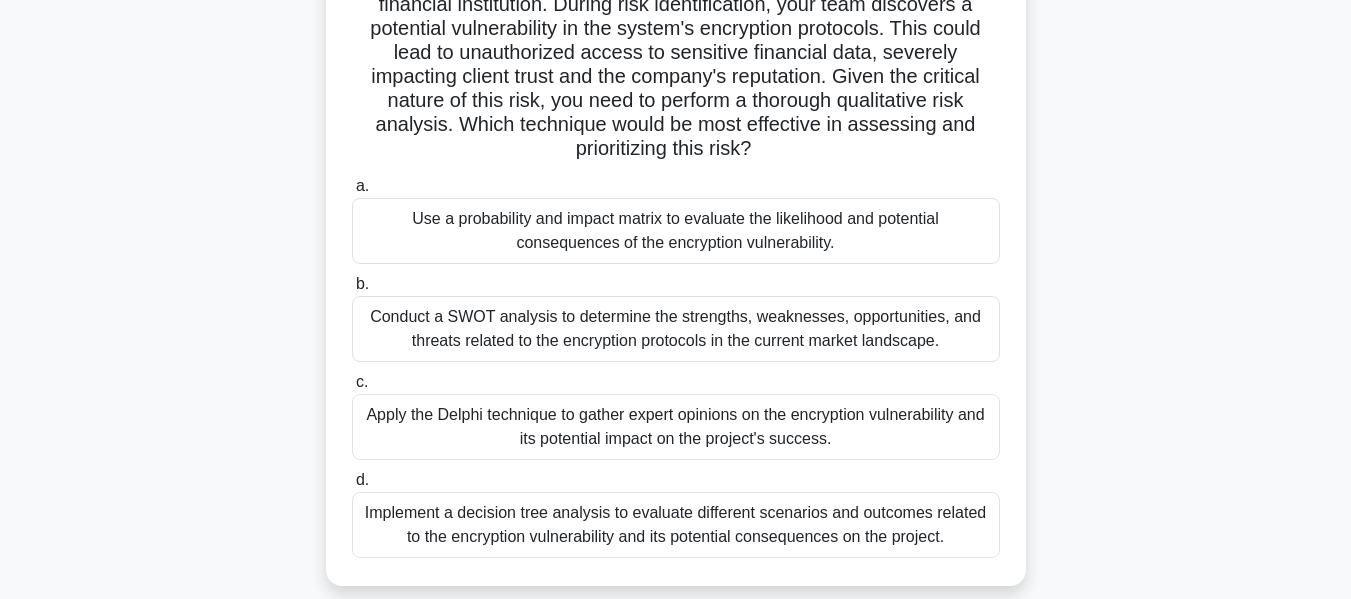 click on "Use a probability and impact matrix to evaluate the likelihood and potential consequences of the encryption vulnerability." at bounding box center (676, 231) 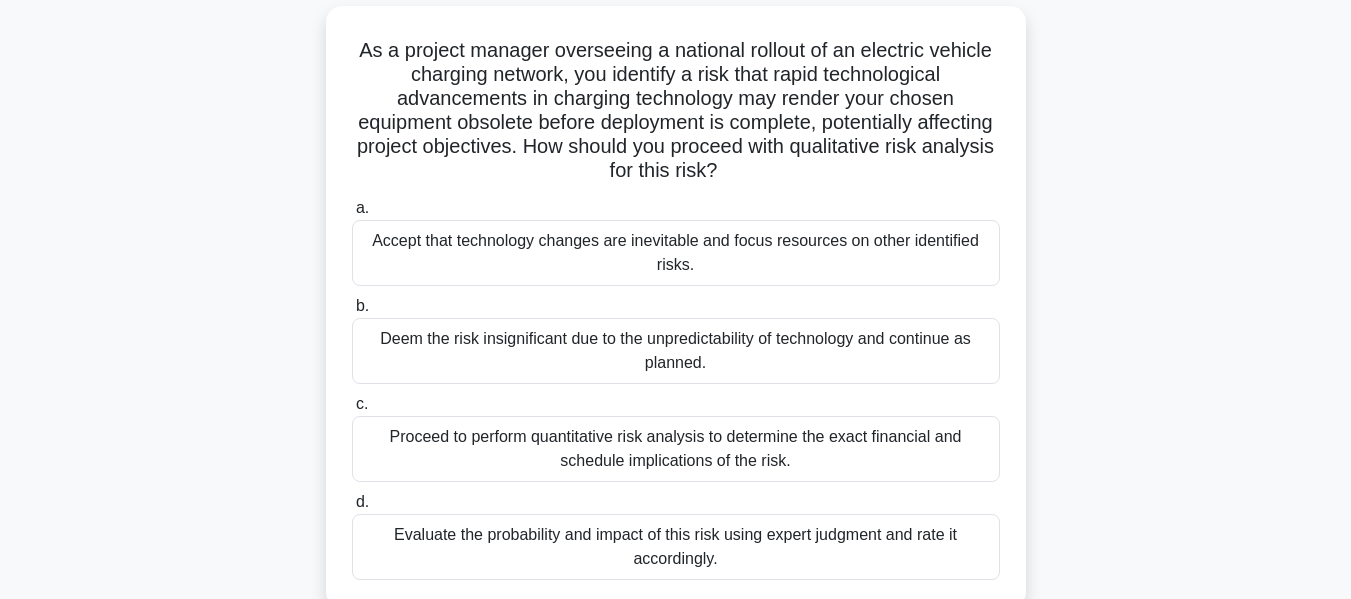 scroll, scrollTop: 100, scrollLeft: 0, axis: vertical 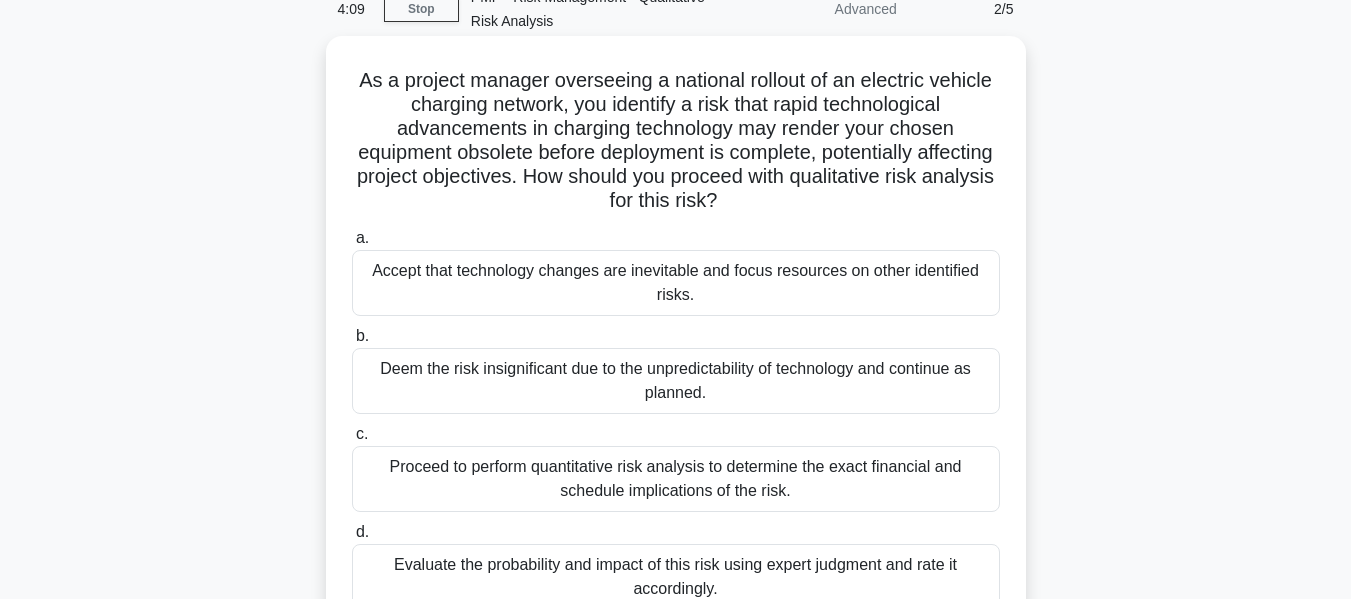 drag, startPoint x: 636, startPoint y: 162, endPoint x: 821, endPoint y: 212, distance: 191.63768 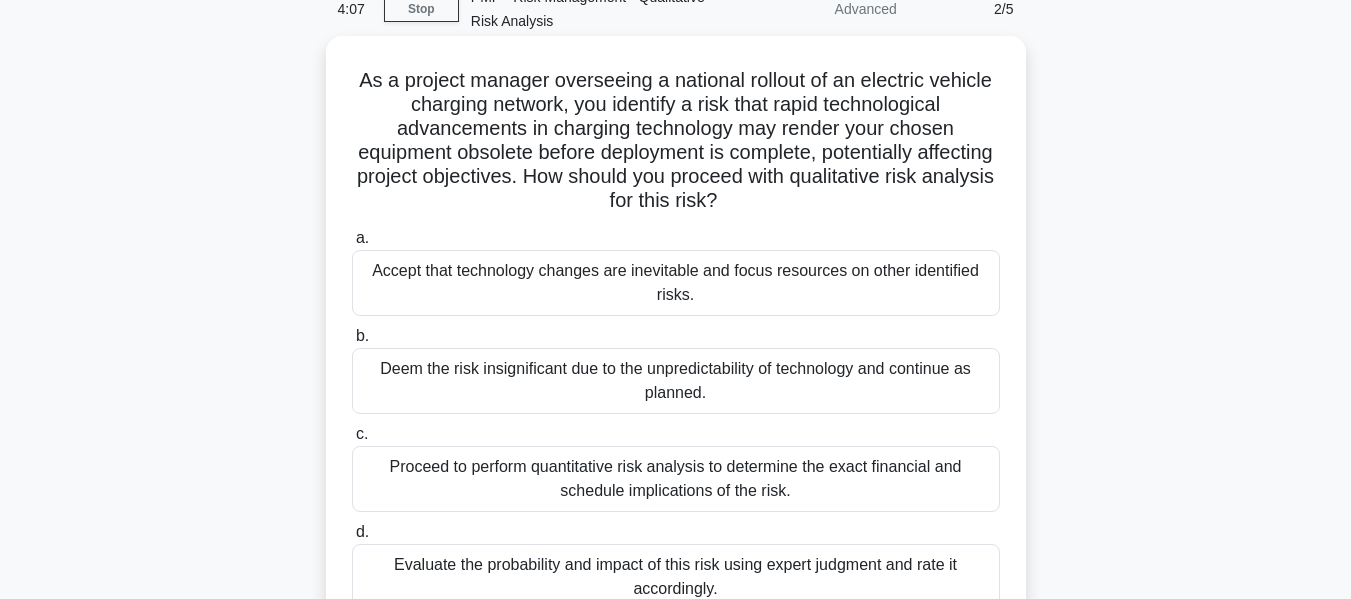 drag, startPoint x: 617, startPoint y: 180, endPoint x: 815, endPoint y: 199, distance: 198.90953 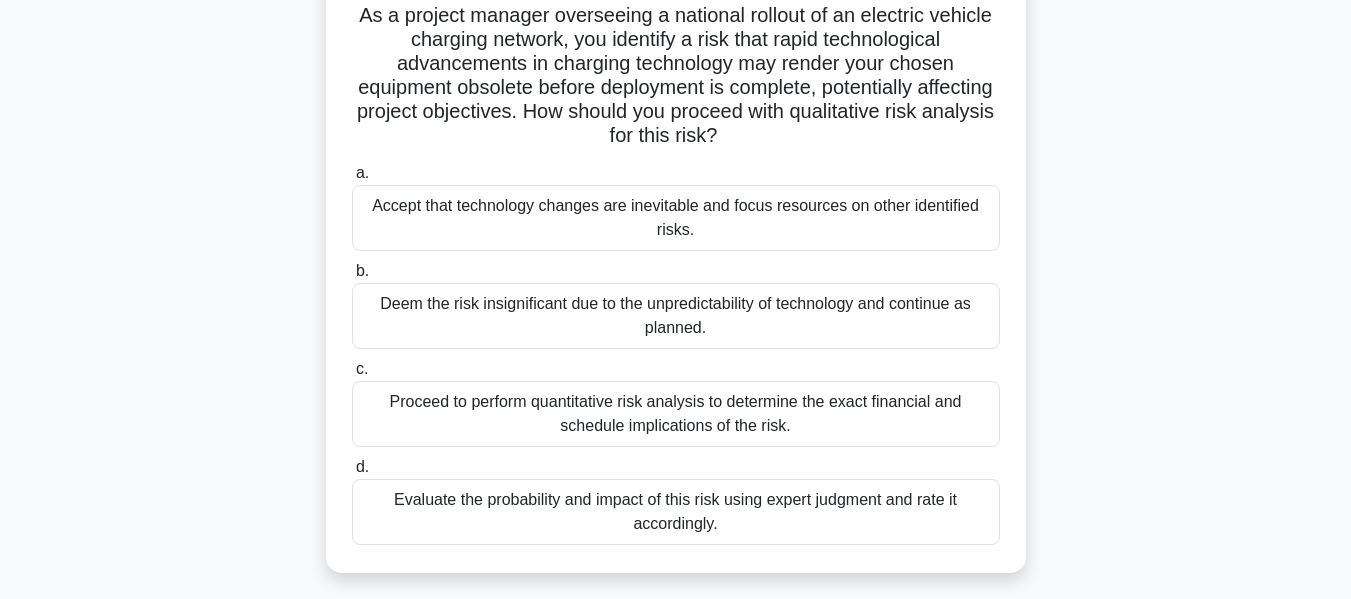 scroll, scrollTop: 200, scrollLeft: 0, axis: vertical 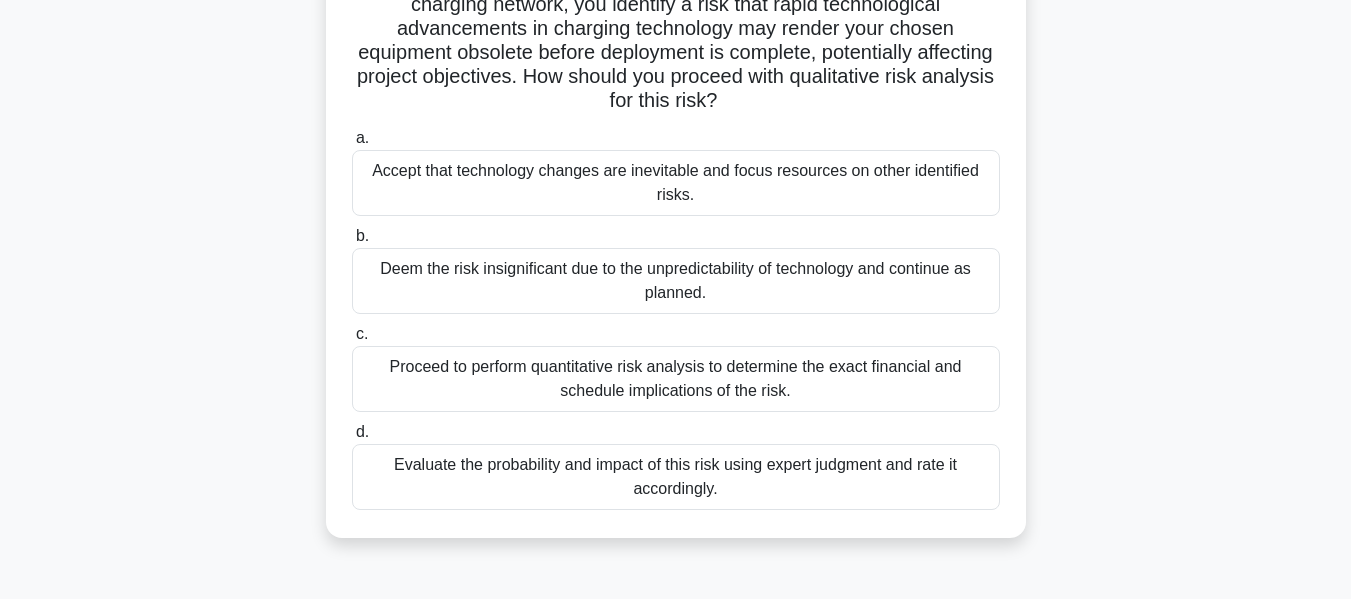 click on "Evaluate the probability and impact of this risk using expert judgment and rate it accordingly." at bounding box center [676, 477] 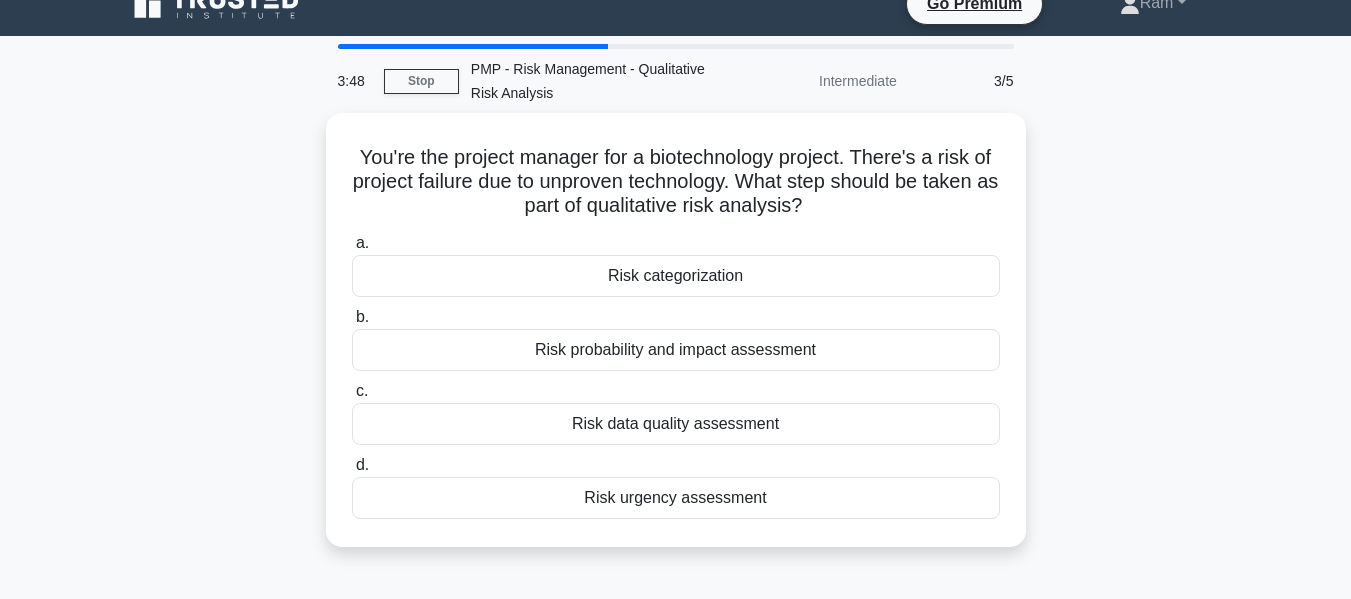 scroll, scrollTop: 0, scrollLeft: 0, axis: both 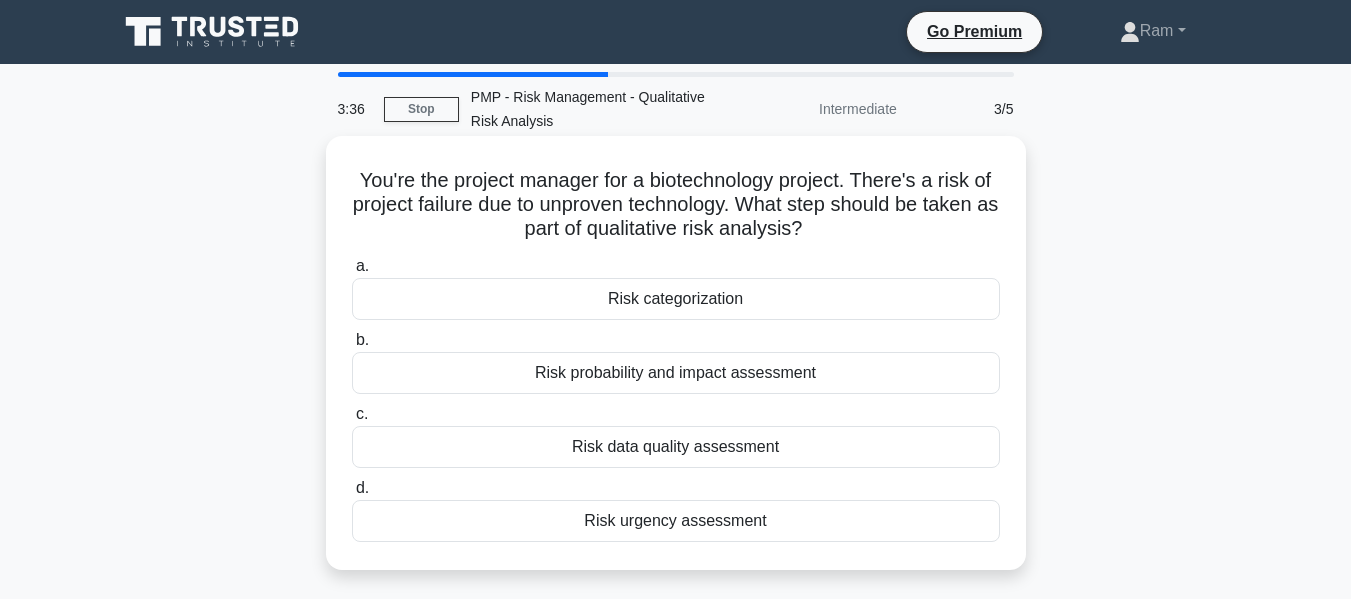 click on "Risk probability and impact assessment" at bounding box center [676, 373] 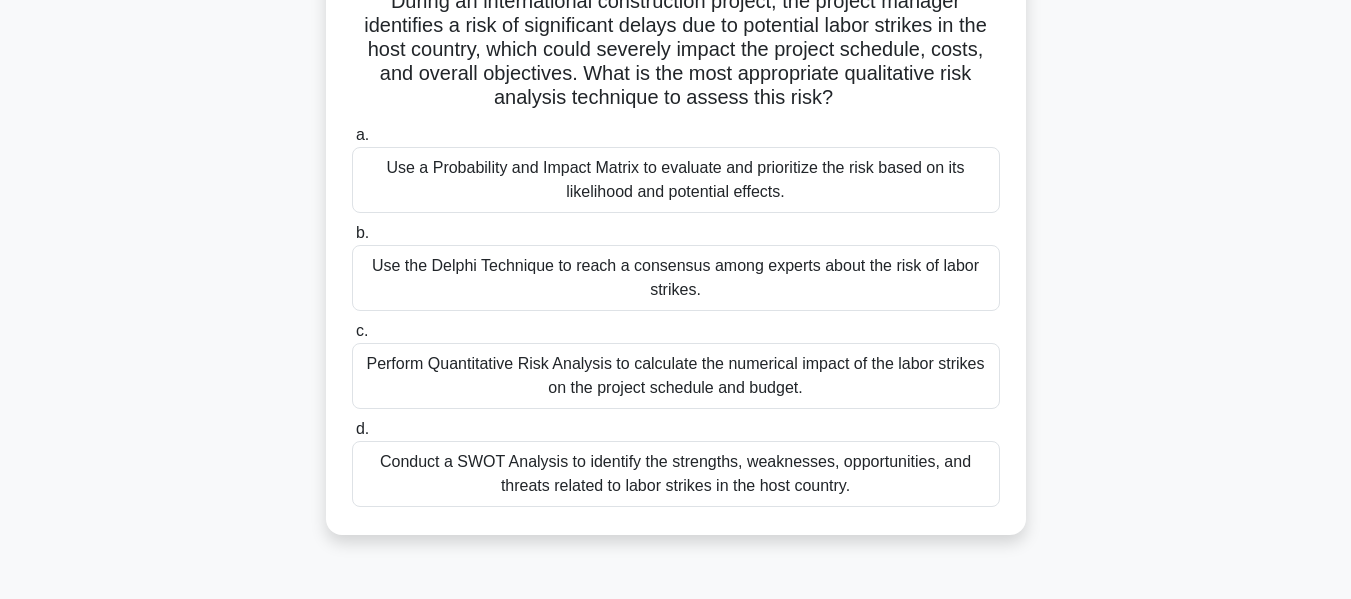 scroll, scrollTop: 200, scrollLeft: 0, axis: vertical 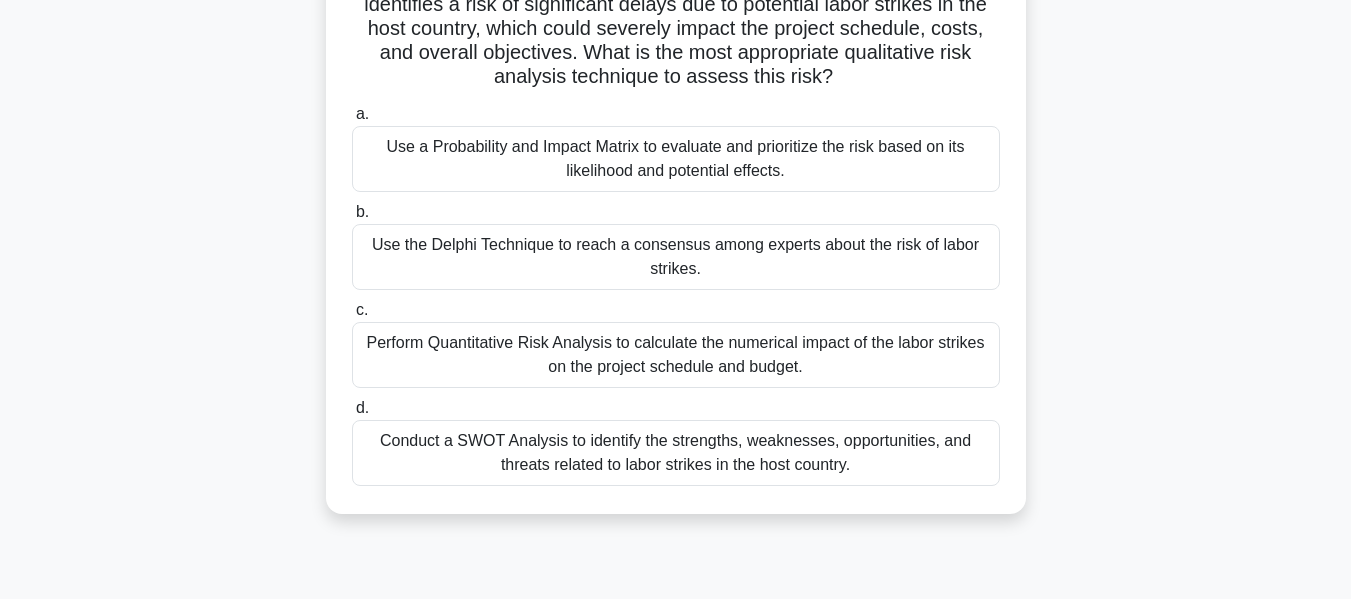 click on "Use a Probability and Impact Matrix to evaluate and prioritize the risk based on its likelihood and potential effects." at bounding box center (676, 159) 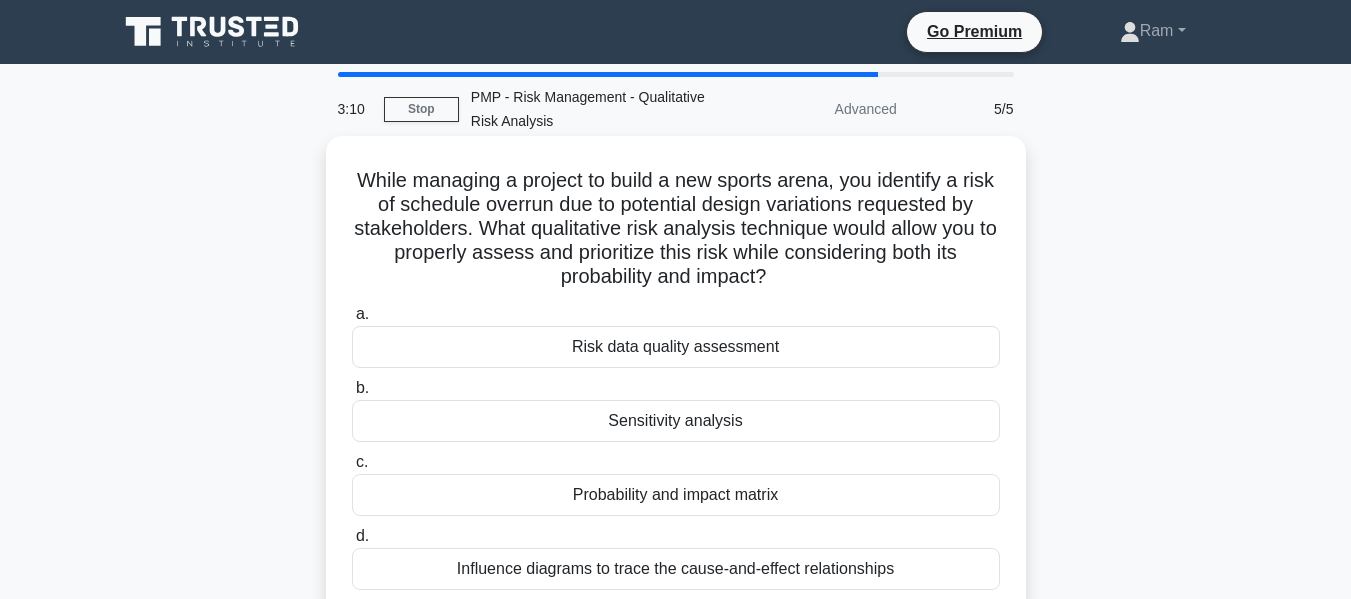 scroll, scrollTop: 100, scrollLeft: 0, axis: vertical 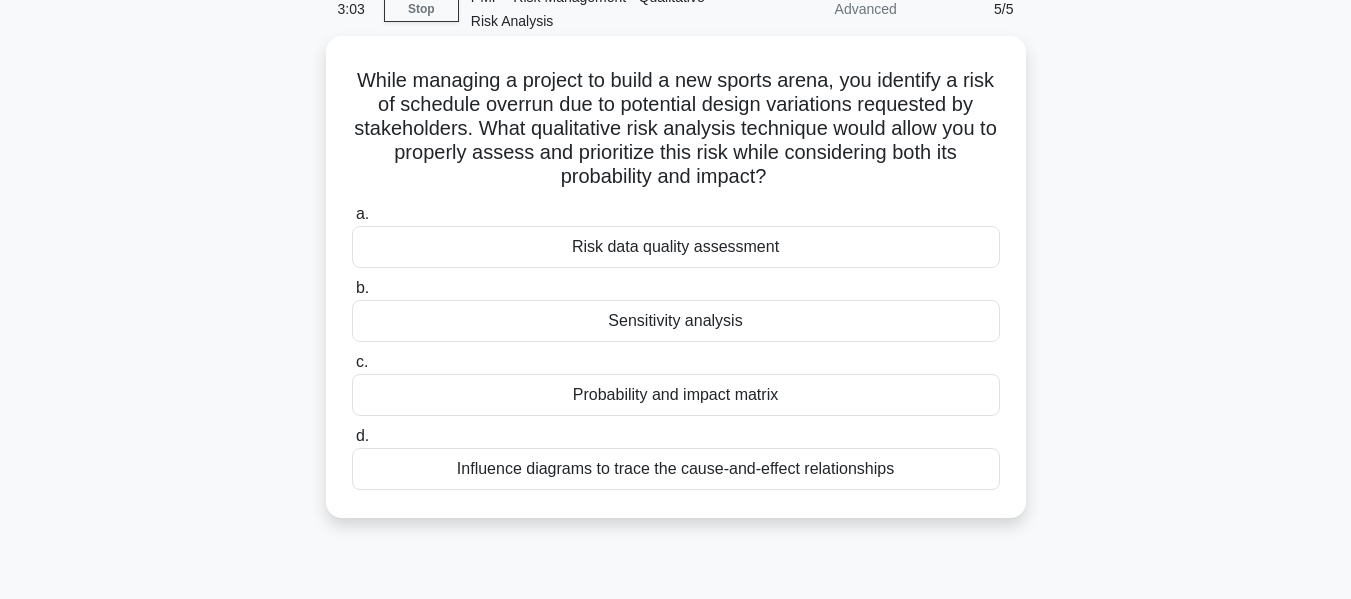 click on "Probability and impact matrix" at bounding box center (676, 395) 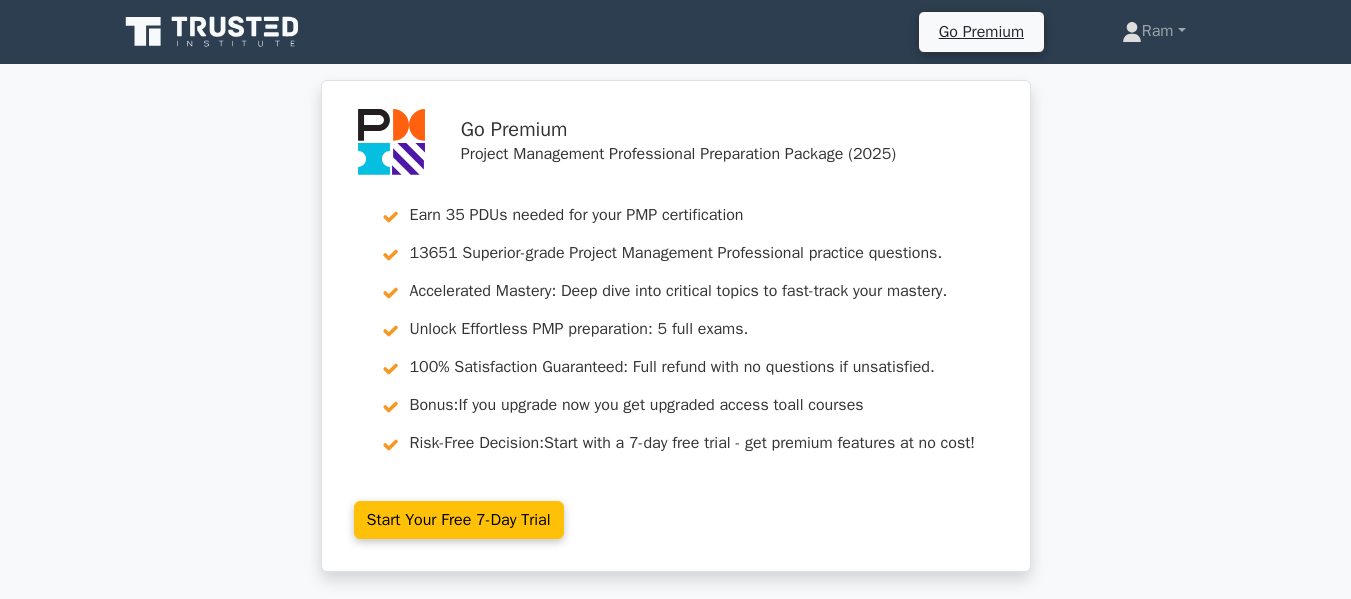 scroll, scrollTop: 0, scrollLeft: 0, axis: both 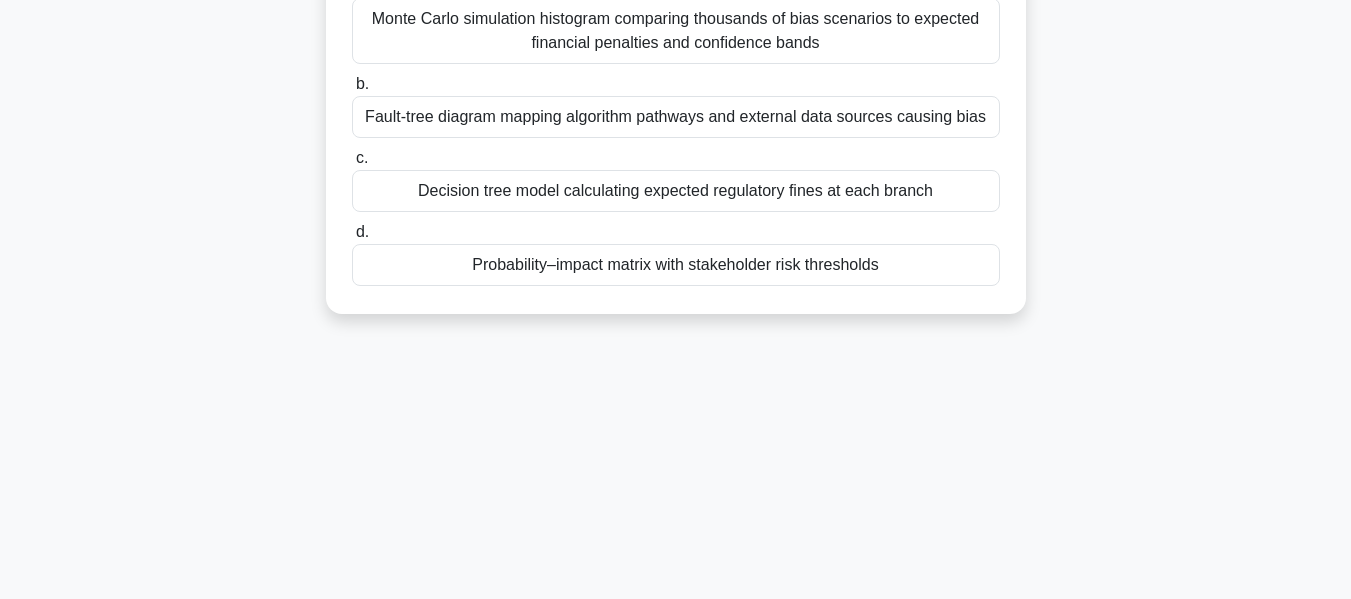 click on "Probability–impact matrix with stakeholder risk thresholds" at bounding box center (676, 265) 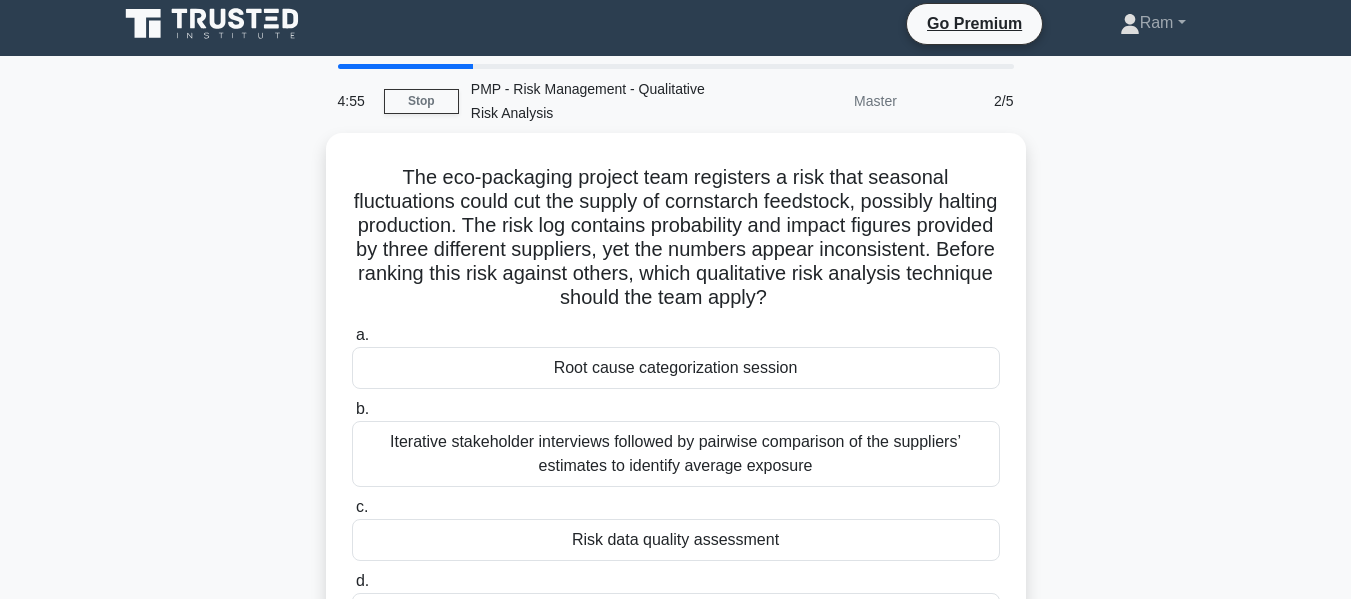 scroll, scrollTop: 0, scrollLeft: 0, axis: both 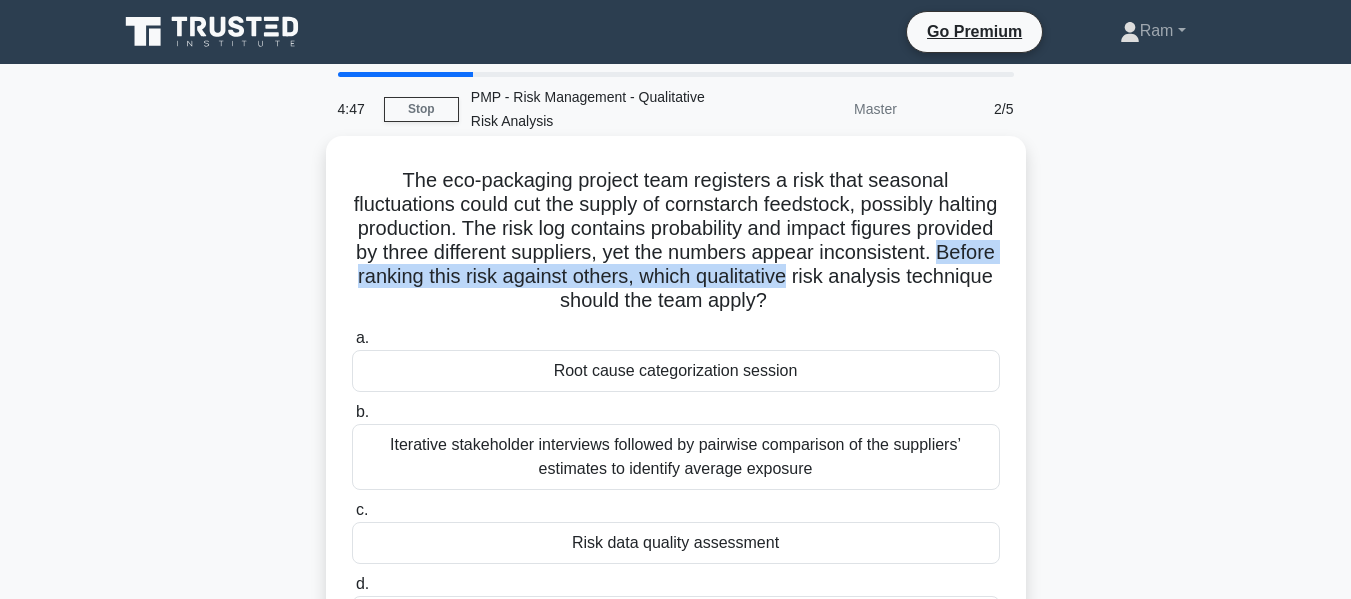 drag, startPoint x: 484, startPoint y: 280, endPoint x: 1006, endPoint y: 280, distance: 522 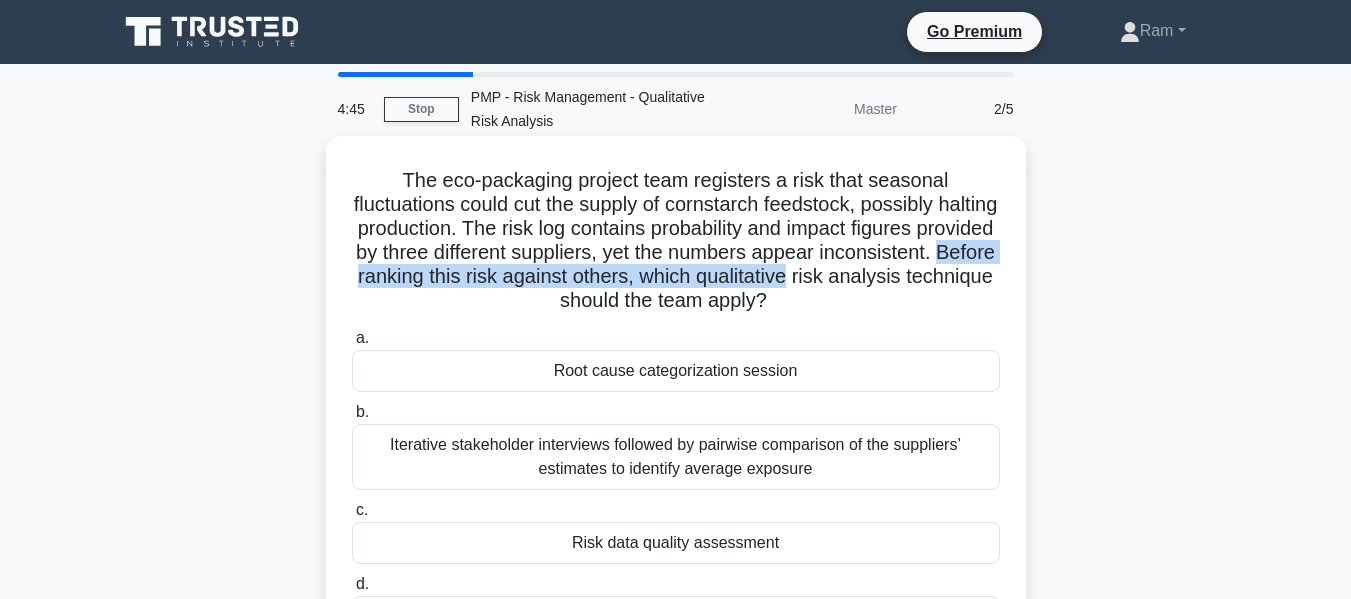 drag, startPoint x: 476, startPoint y: 302, endPoint x: 877, endPoint y: 295, distance: 401.0611 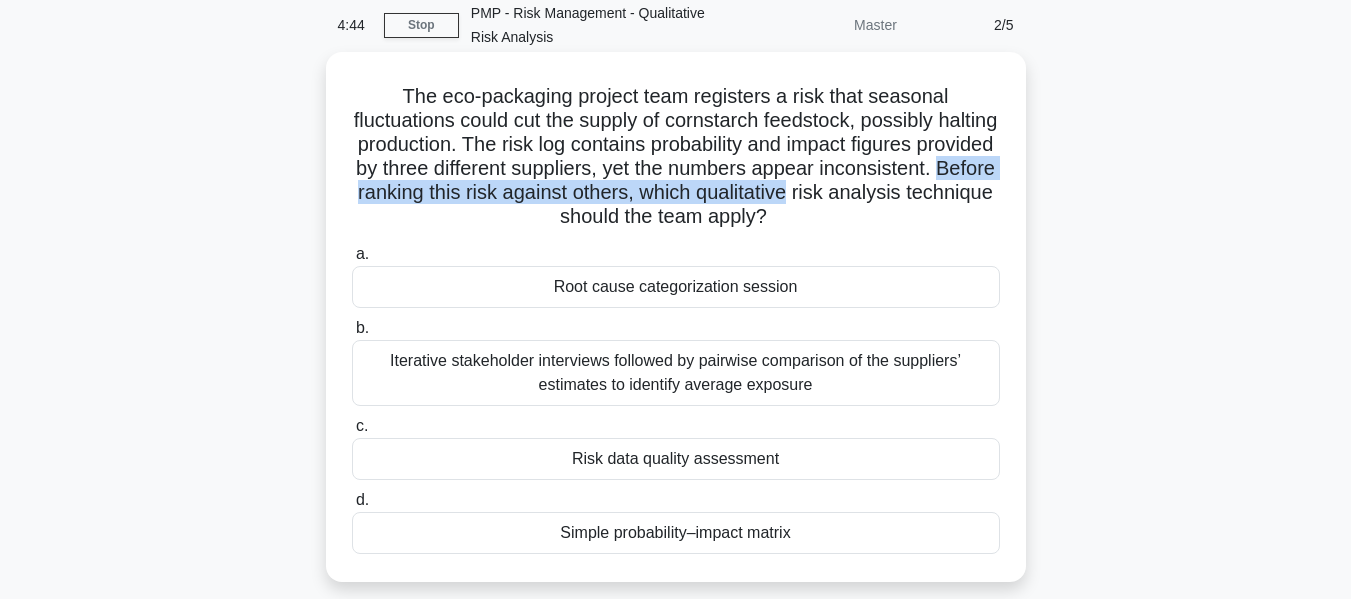 scroll, scrollTop: 200, scrollLeft: 0, axis: vertical 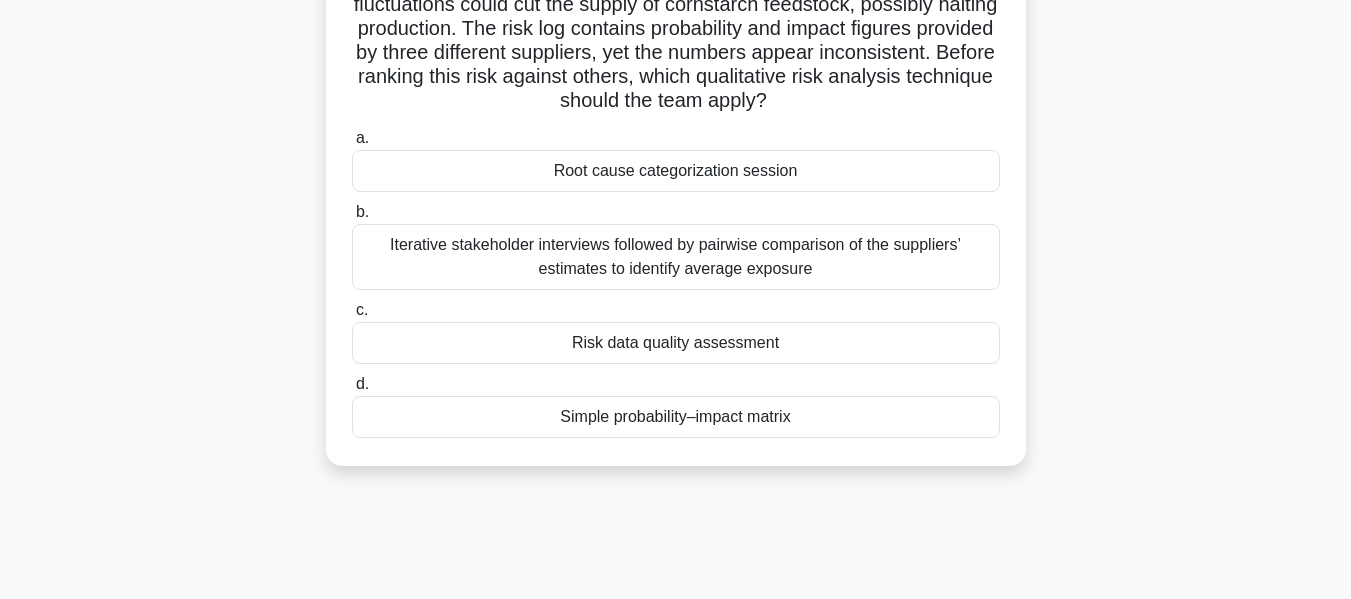 click on "Simple probability–impact matrix" at bounding box center [676, 417] 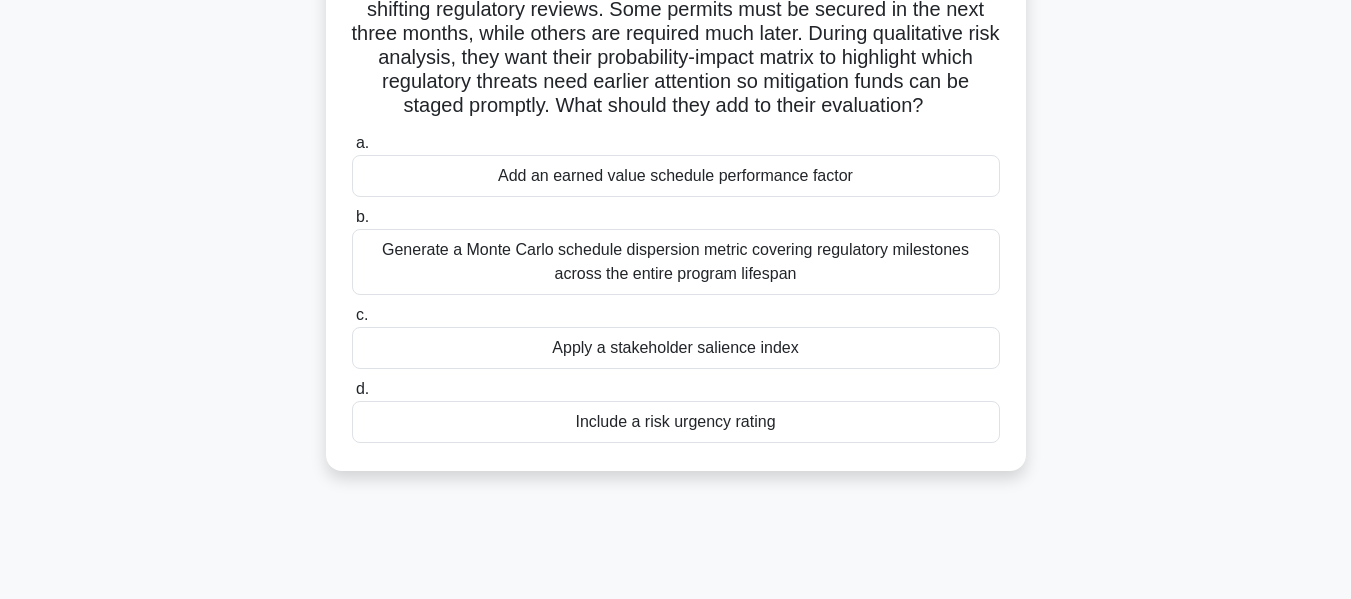 scroll, scrollTop: 0, scrollLeft: 0, axis: both 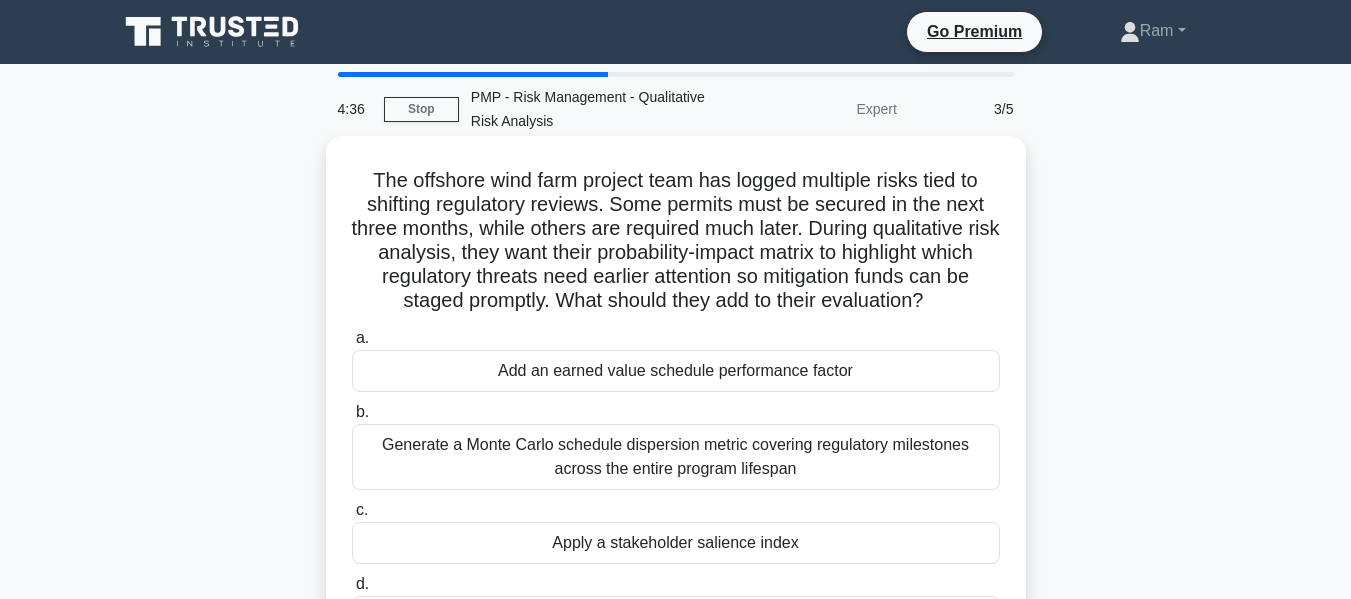 drag, startPoint x: 572, startPoint y: 297, endPoint x: 989, endPoint y: 301, distance: 417.0192 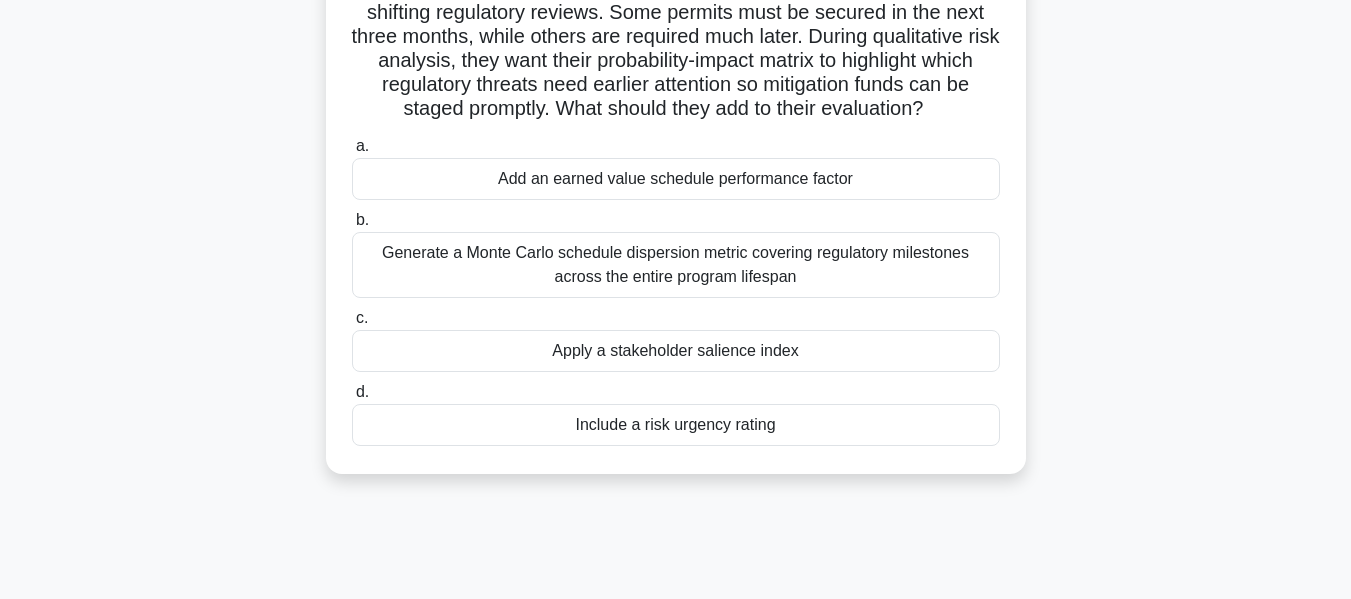 scroll, scrollTop: 200, scrollLeft: 0, axis: vertical 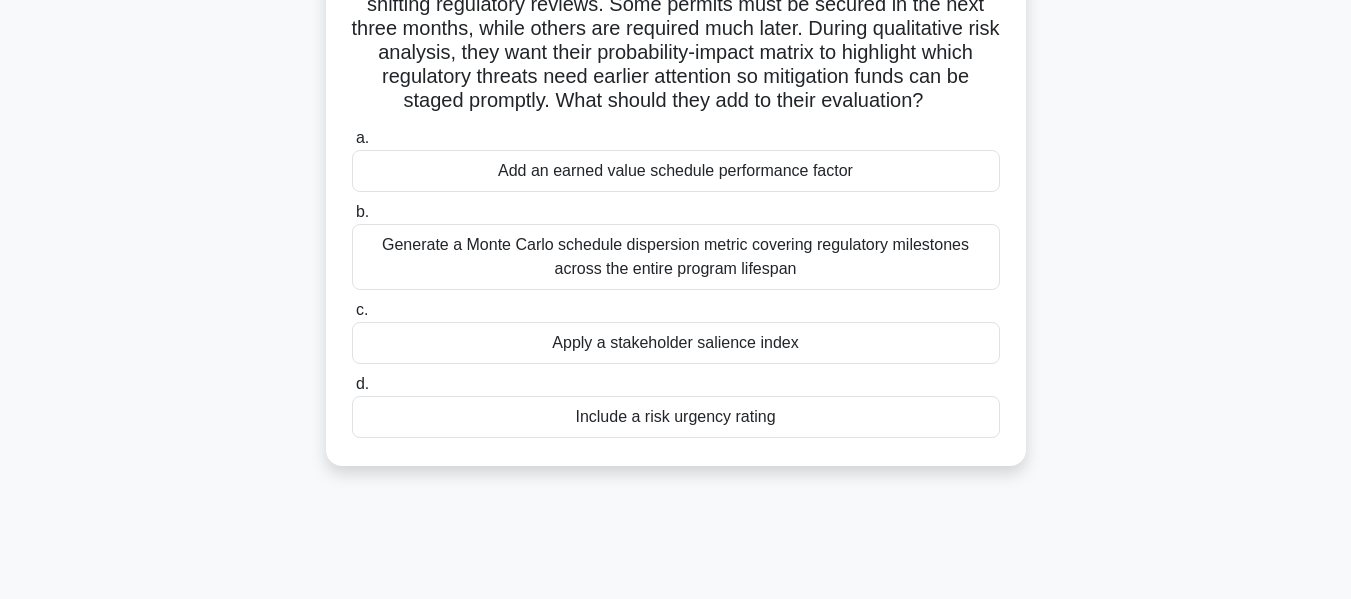 click on "Include a risk urgency rating" at bounding box center [676, 417] 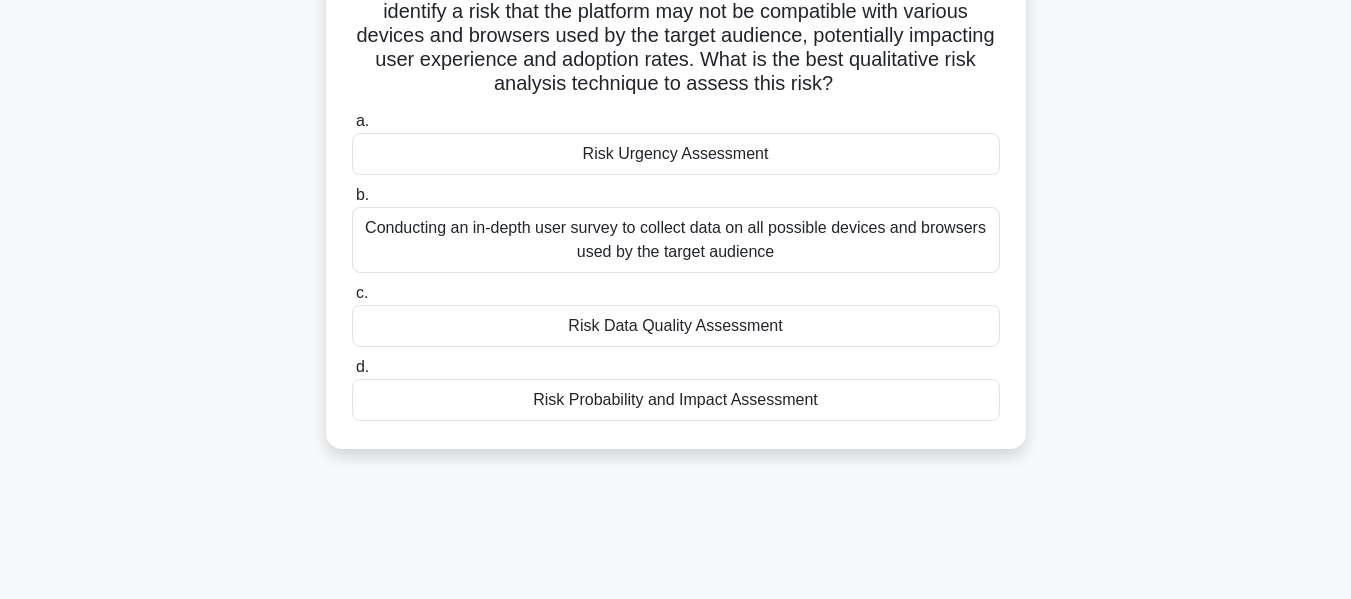 scroll, scrollTop: 200, scrollLeft: 0, axis: vertical 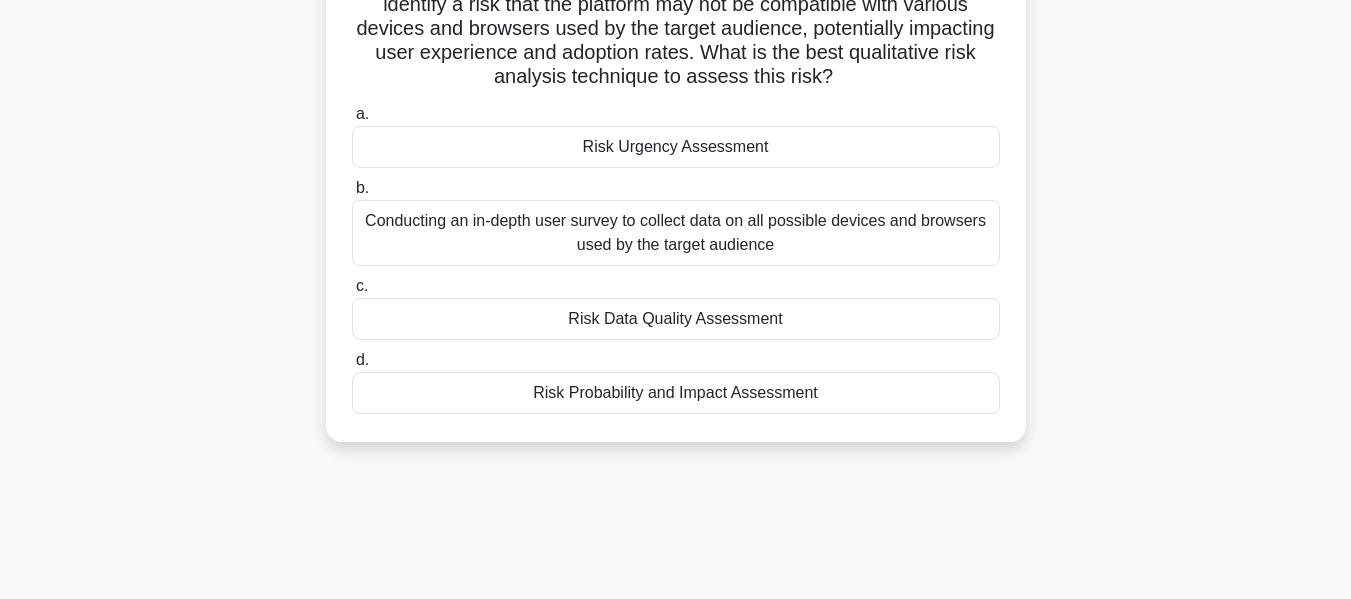 click on "Risk Probability and Impact Assessment" at bounding box center [676, 393] 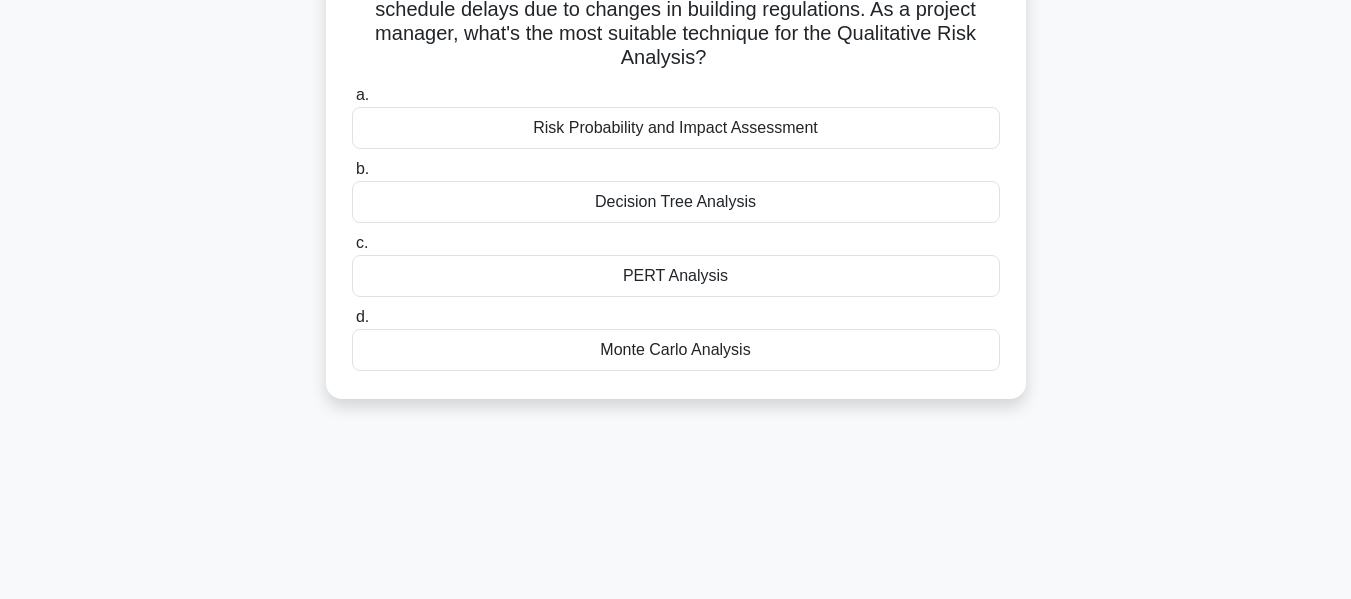 scroll, scrollTop: 0, scrollLeft: 0, axis: both 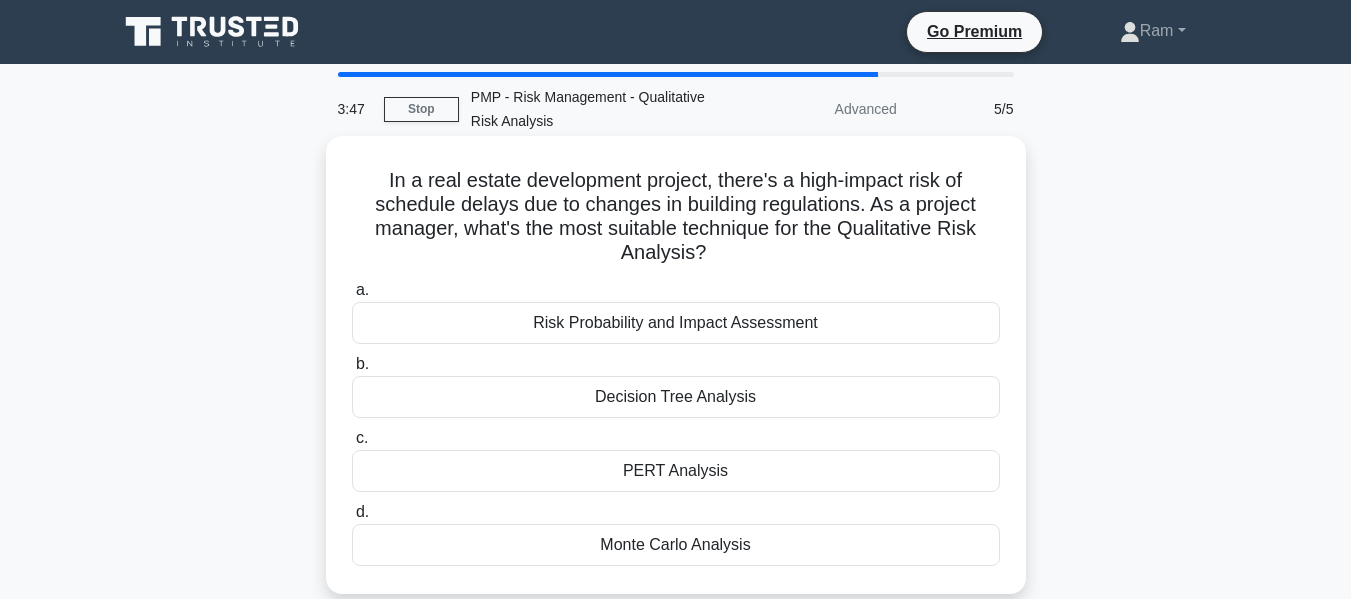 click on "Risk Probability and Impact Assessment" at bounding box center (676, 323) 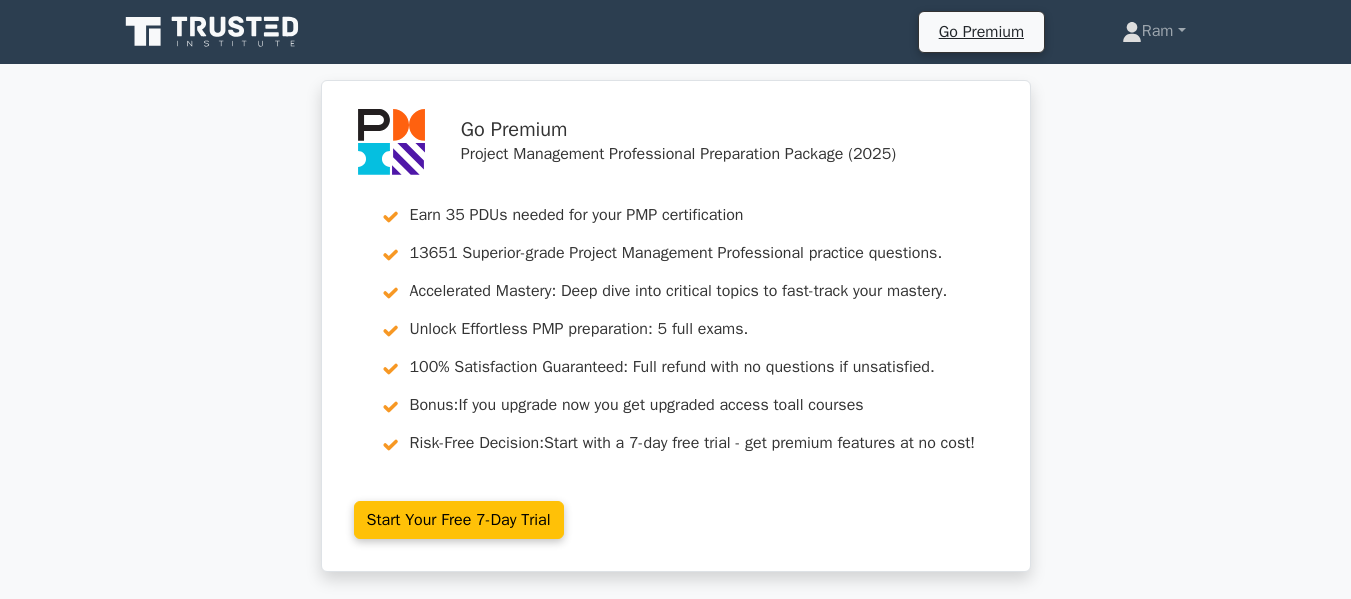 scroll, scrollTop: 500, scrollLeft: 0, axis: vertical 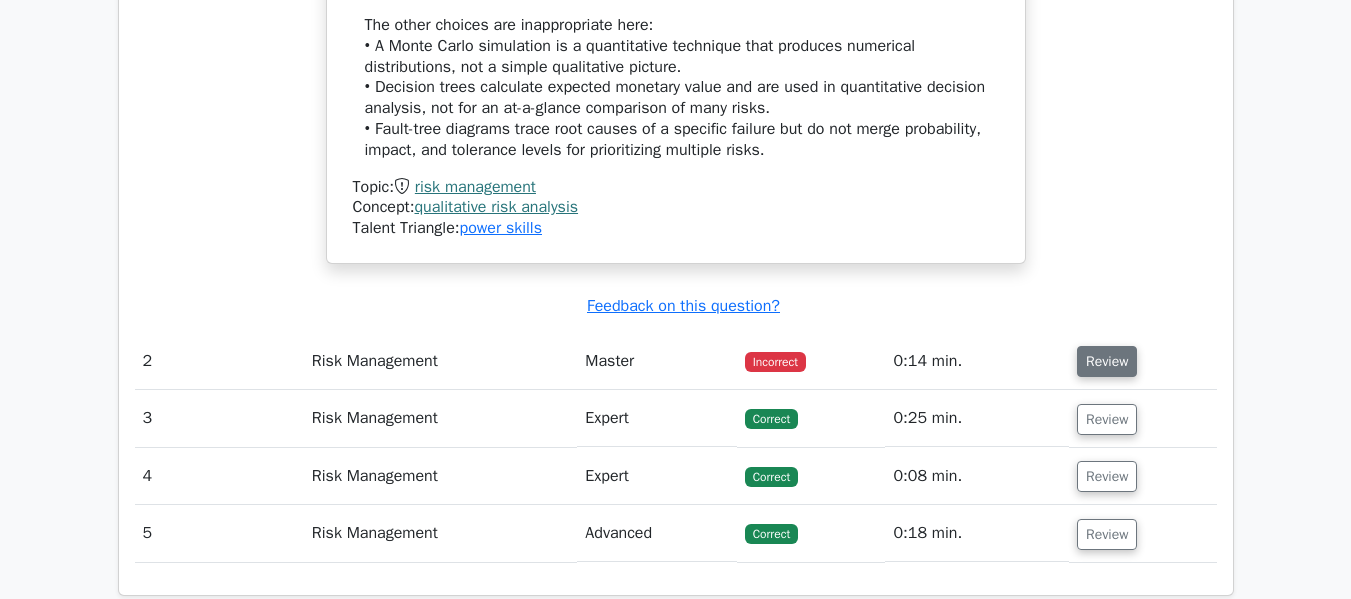 click on "Review" at bounding box center (1107, 361) 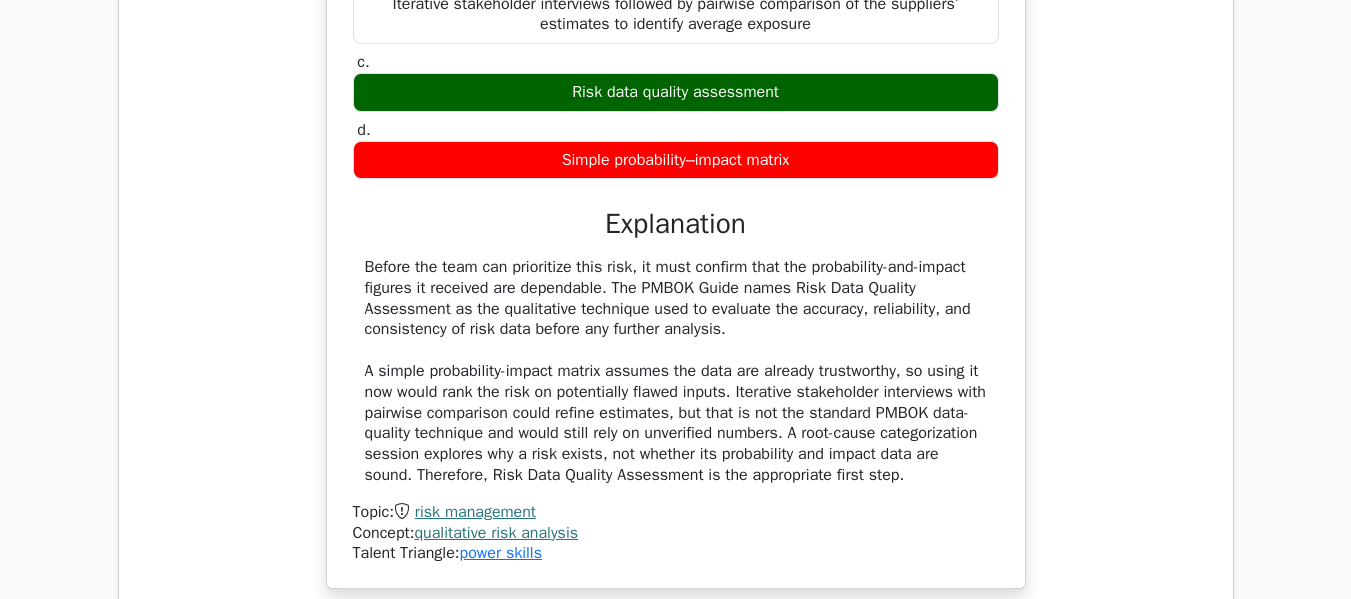 scroll, scrollTop: 3000, scrollLeft: 0, axis: vertical 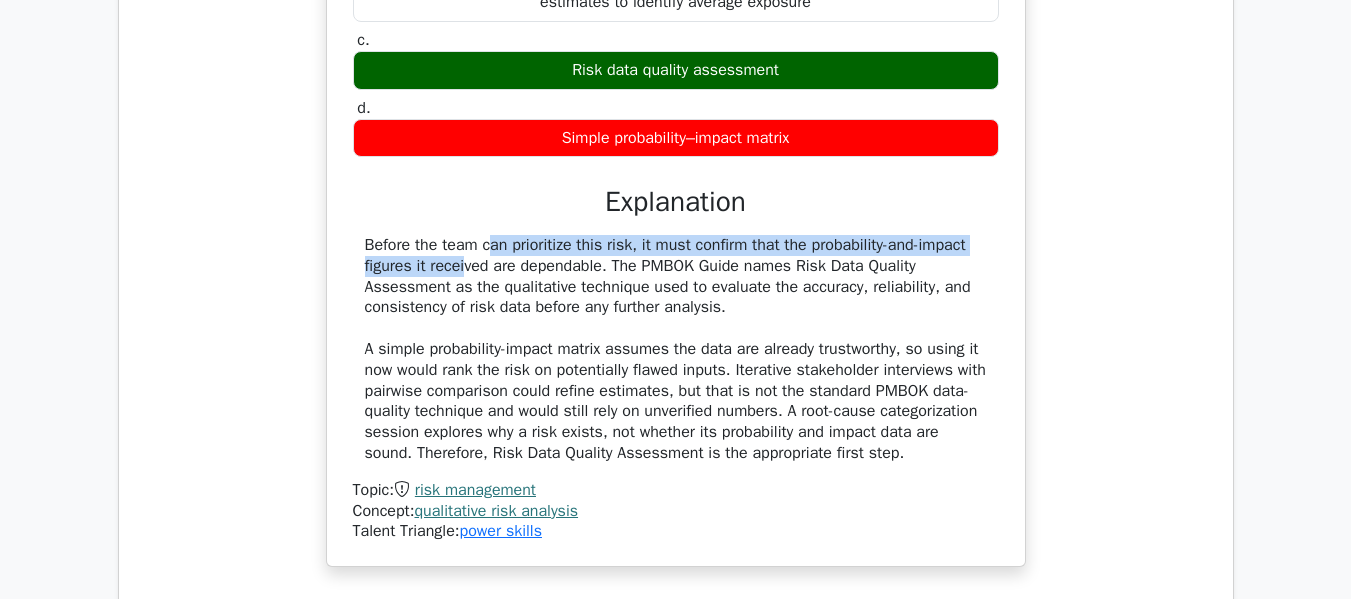 drag, startPoint x: 368, startPoint y: 242, endPoint x: 837, endPoint y: 280, distance: 470.53693 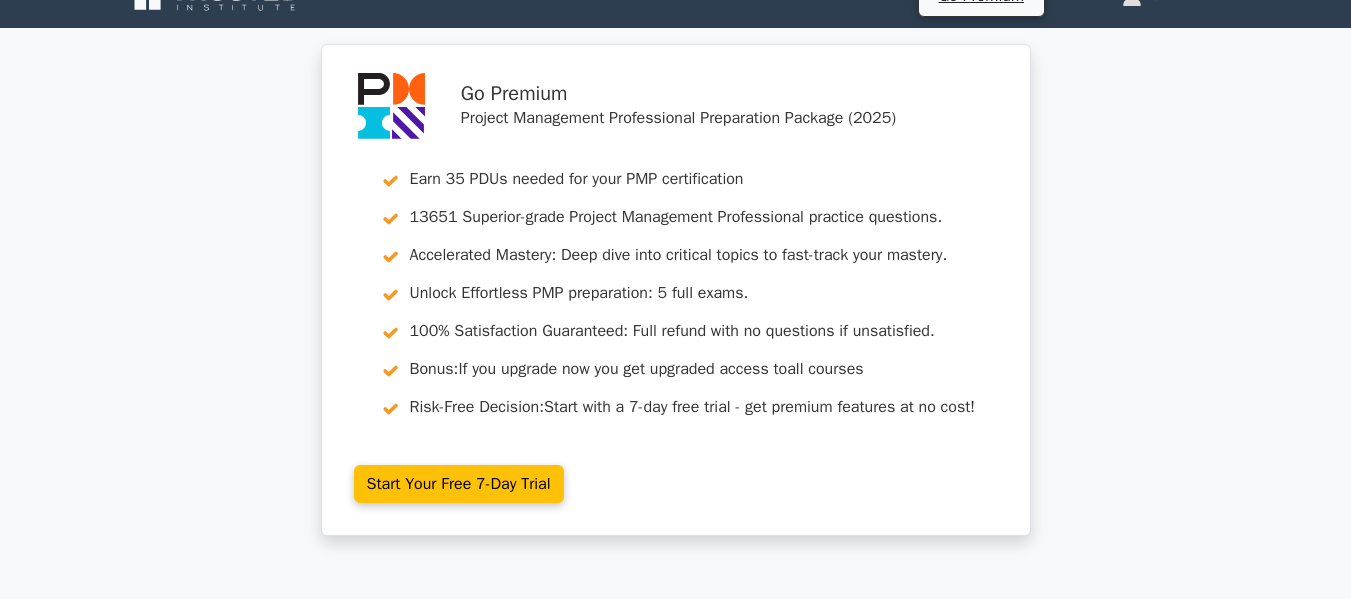 scroll, scrollTop: 0, scrollLeft: 0, axis: both 